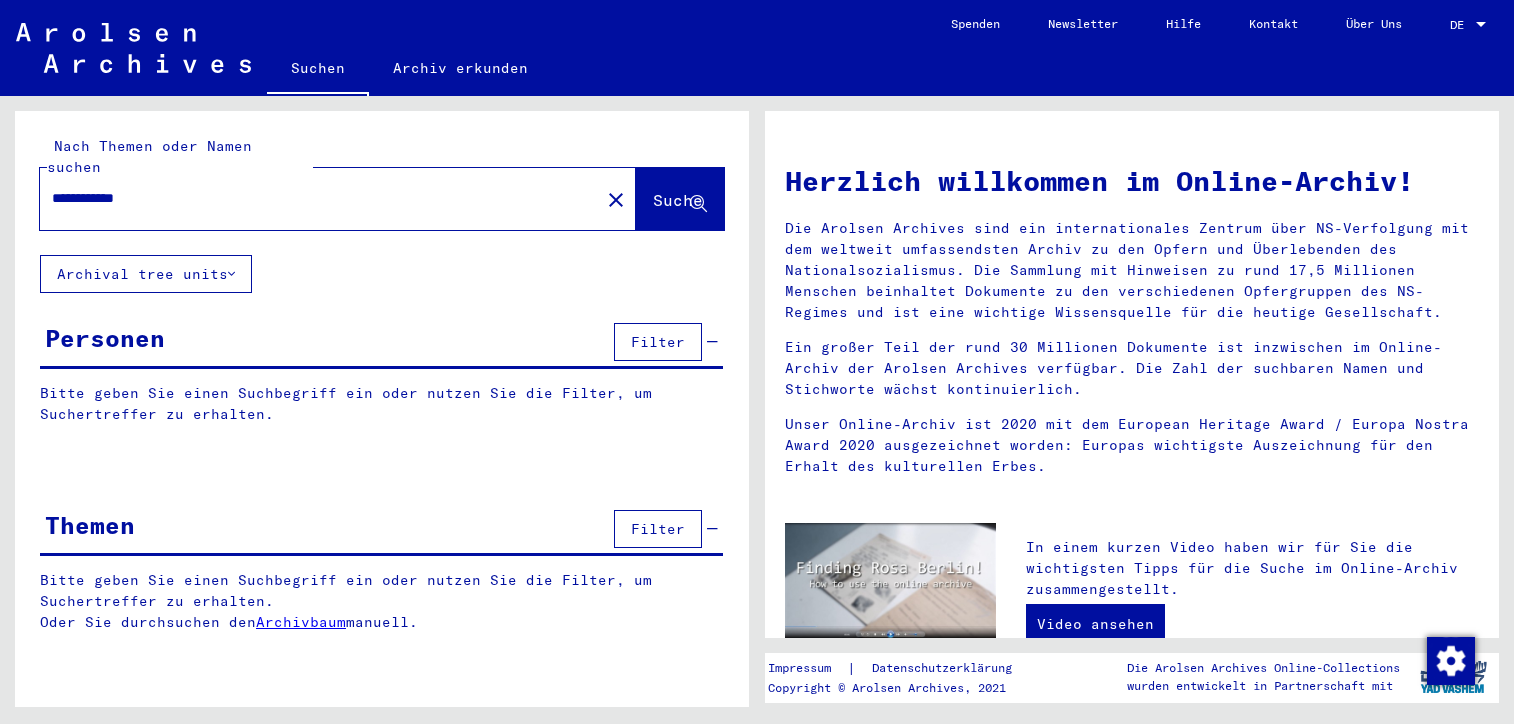 scroll, scrollTop: 0, scrollLeft: 0, axis: both 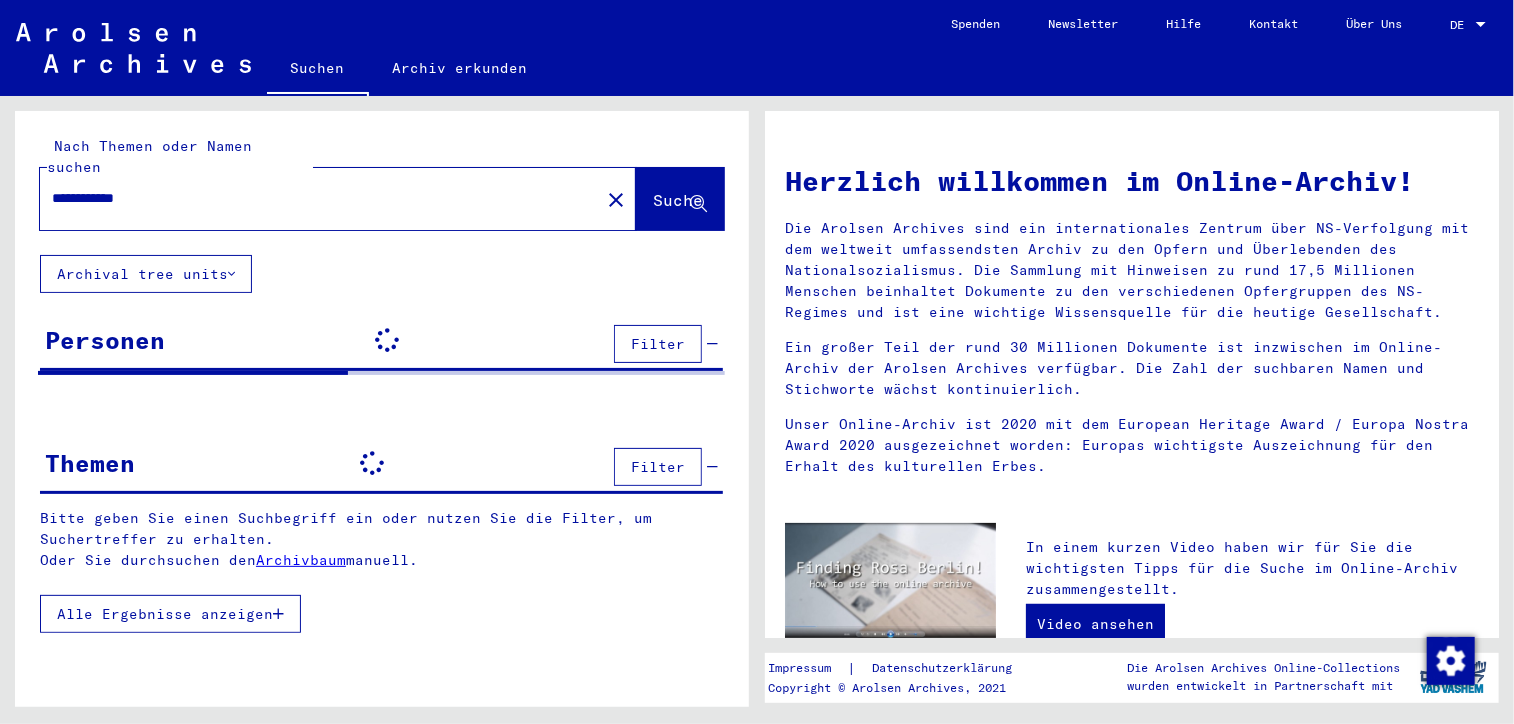 click on "**********" at bounding box center (314, 198) 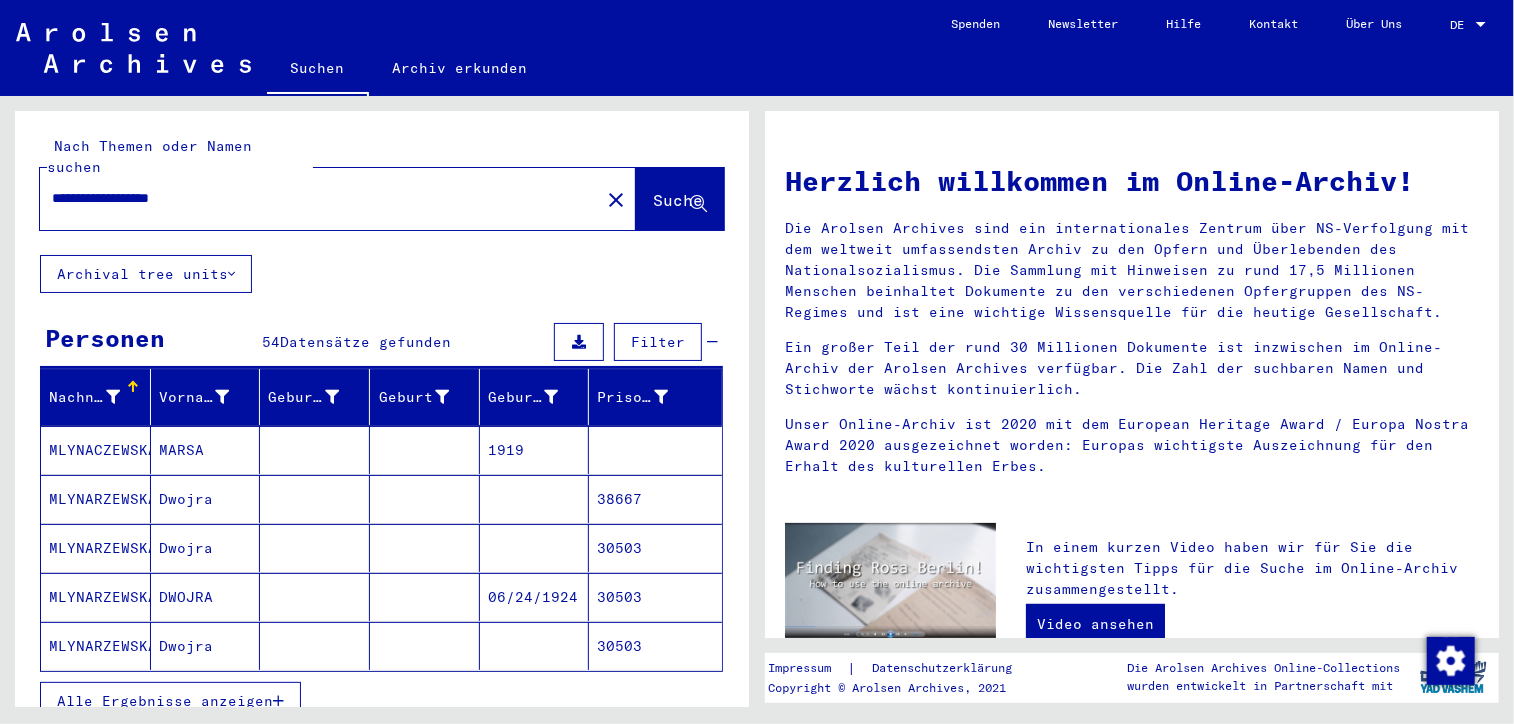 type on "**********" 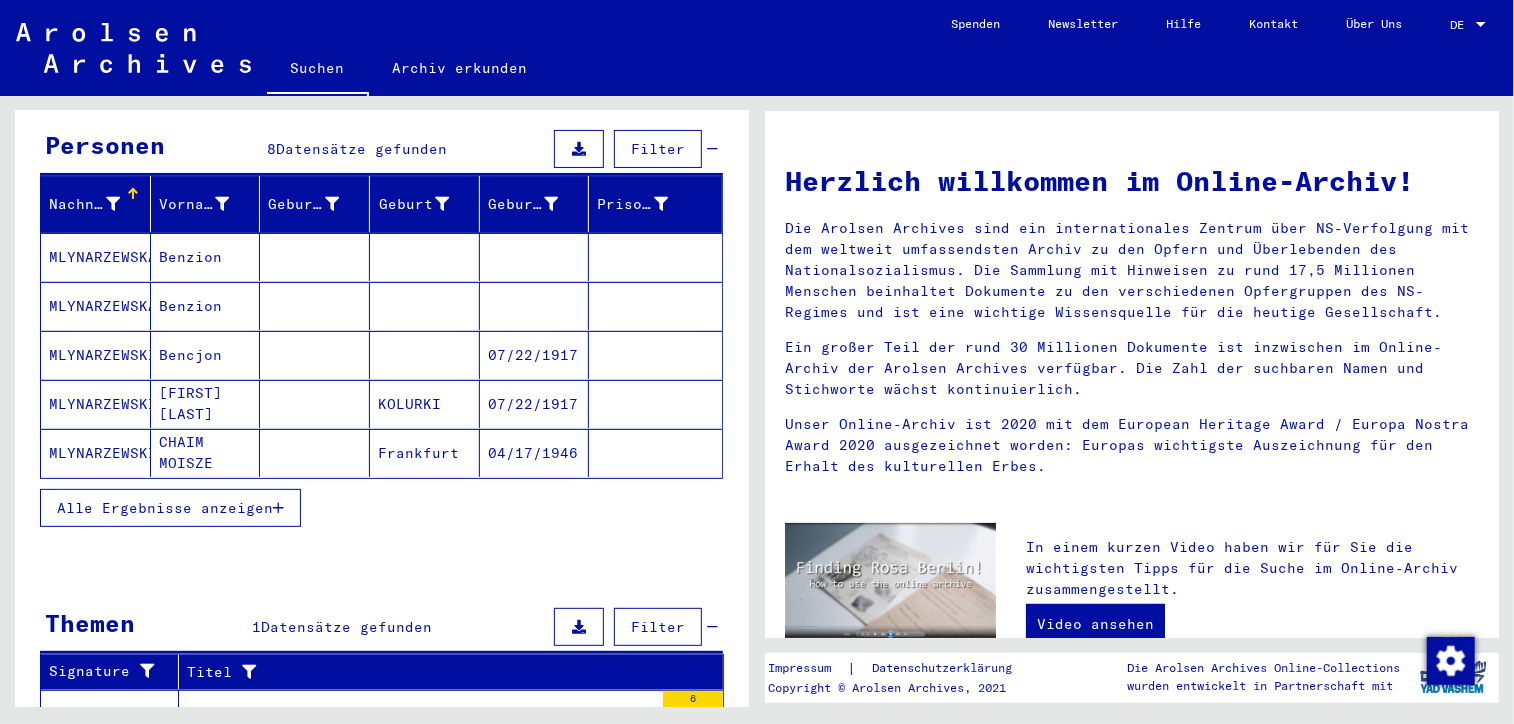 scroll, scrollTop: 197, scrollLeft: 0, axis: vertical 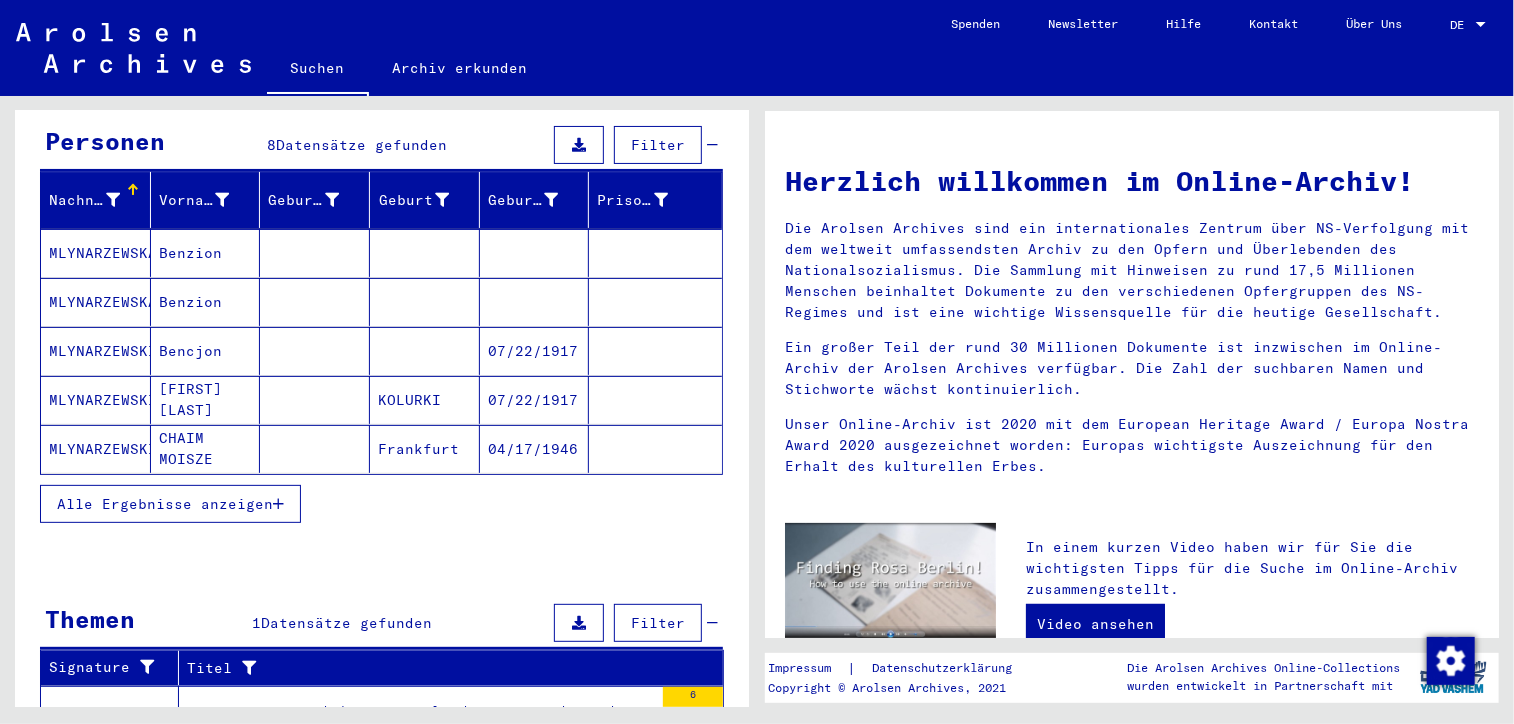 click on "04/17/1946" 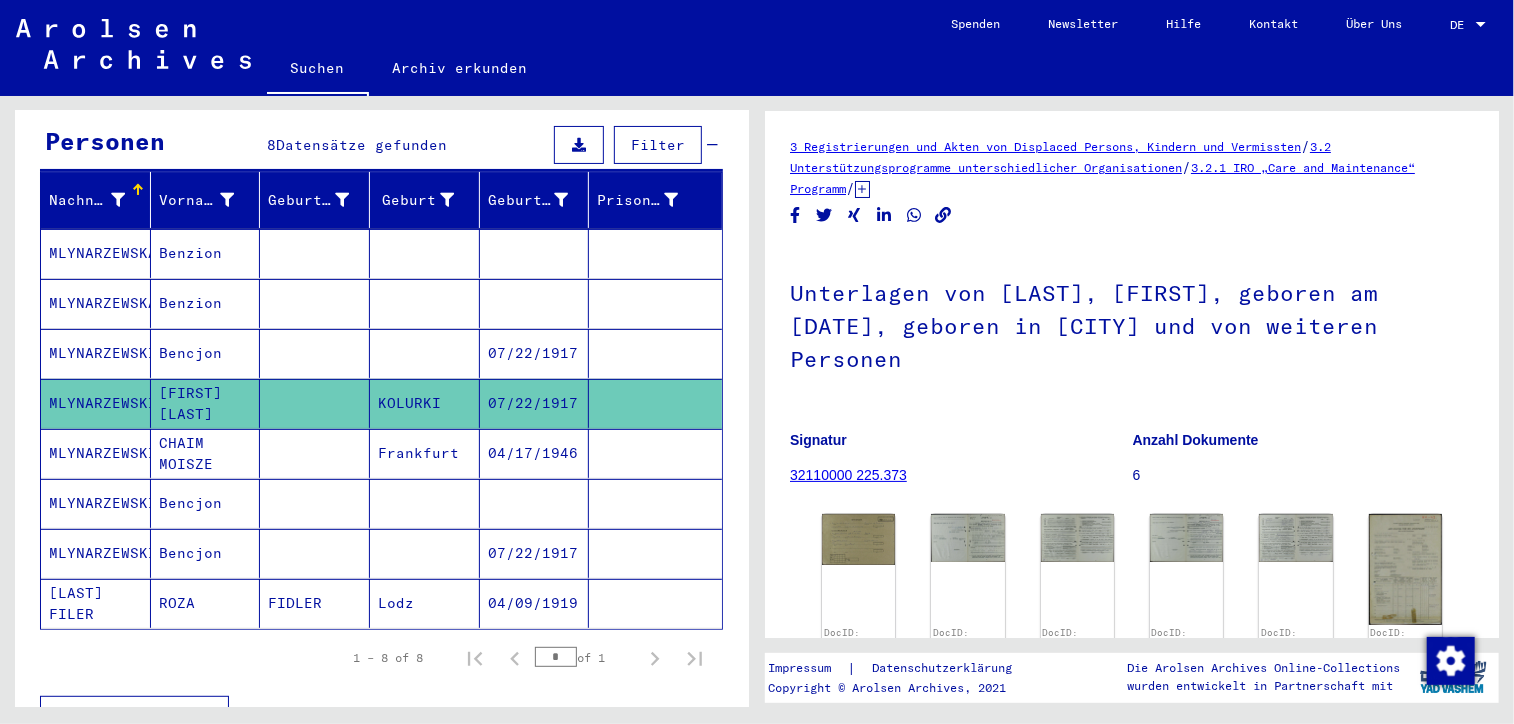 scroll, scrollTop: 0, scrollLeft: 0, axis: both 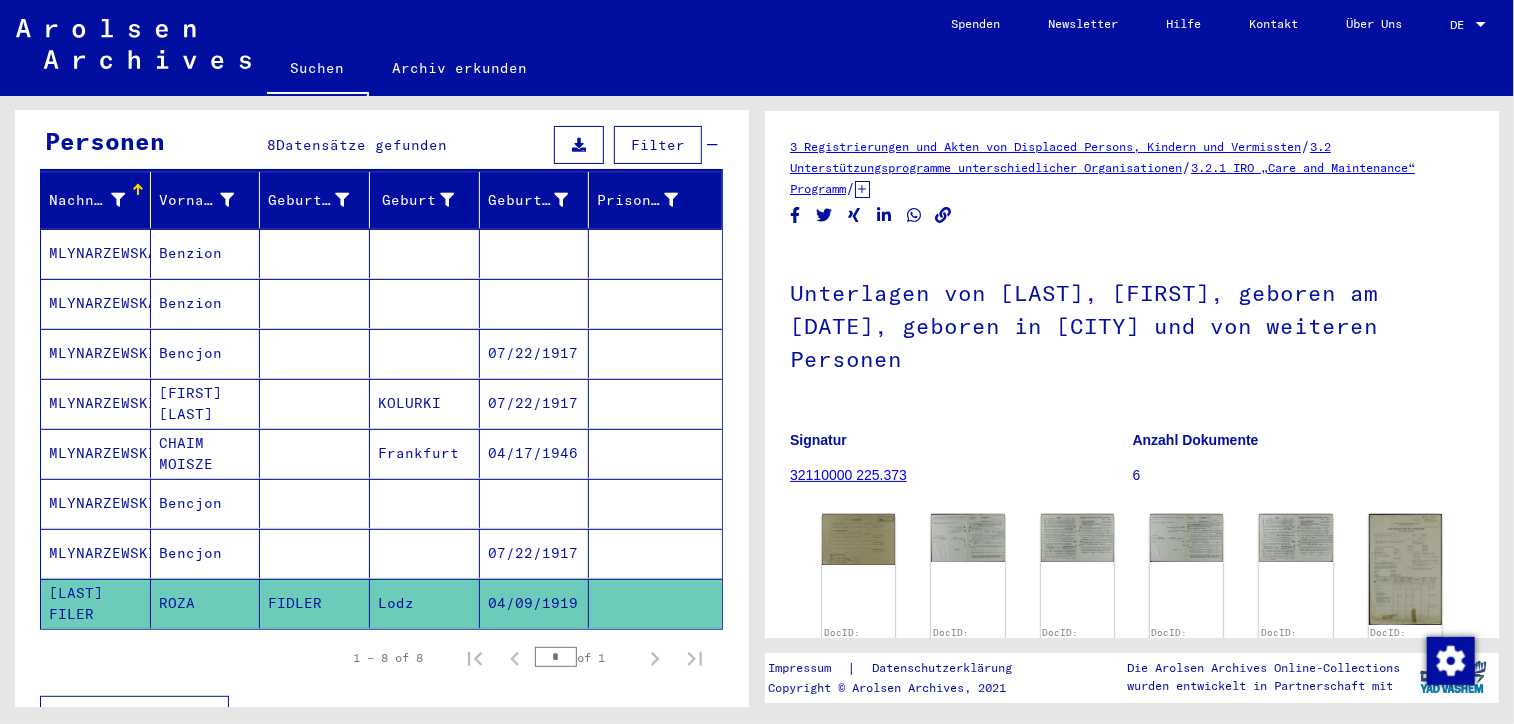 click on "[LAST] FILER" 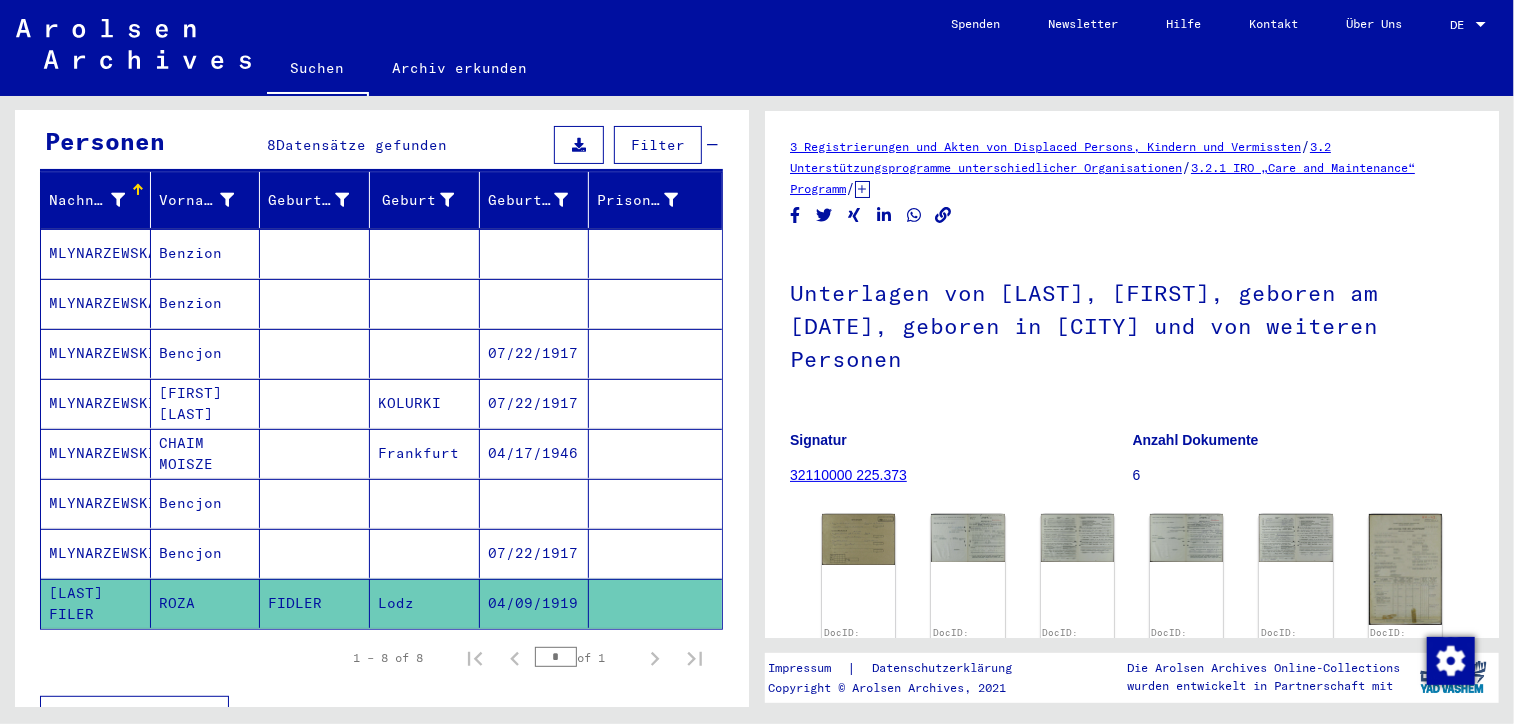 click on "Weniger anzeigen" at bounding box center (134, 715) 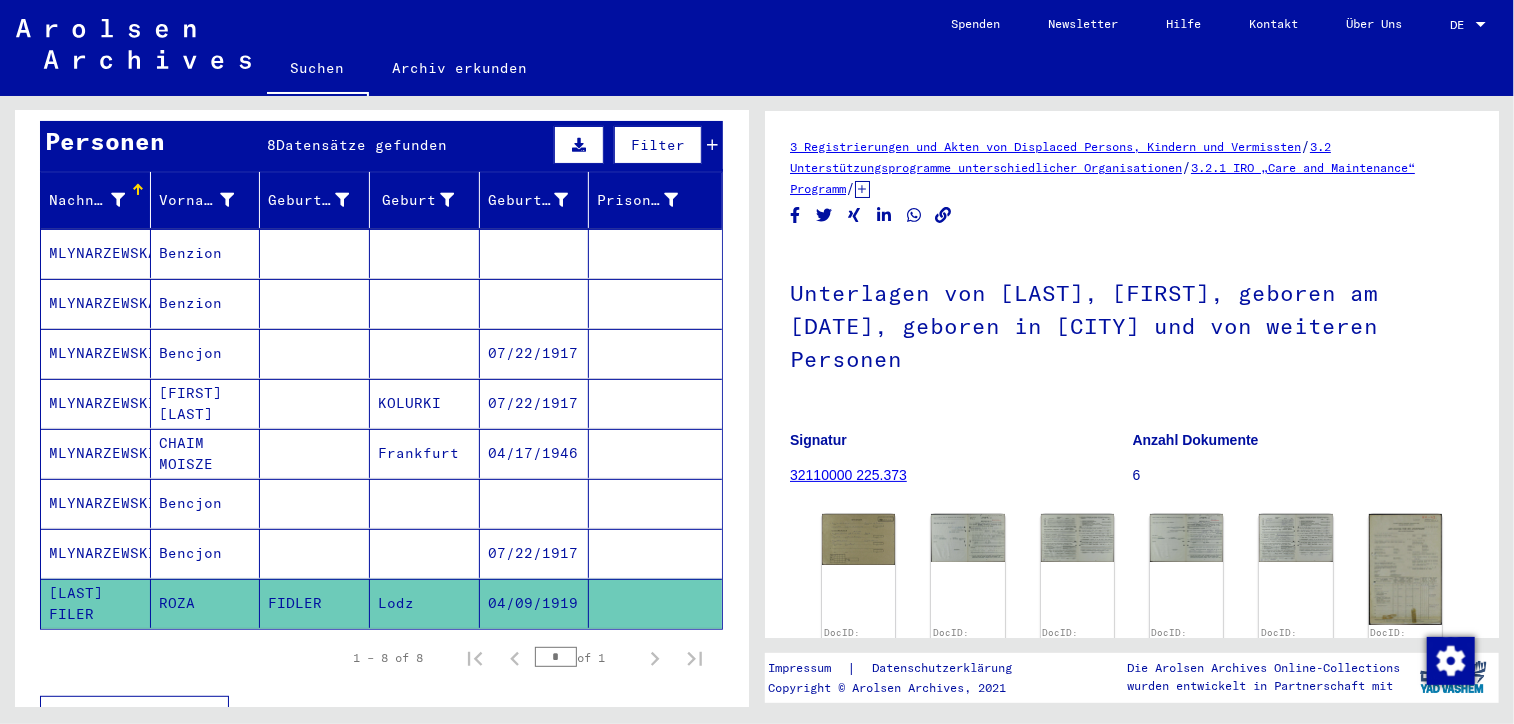scroll, scrollTop: 192, scrollLeft: 0, axis: vertical 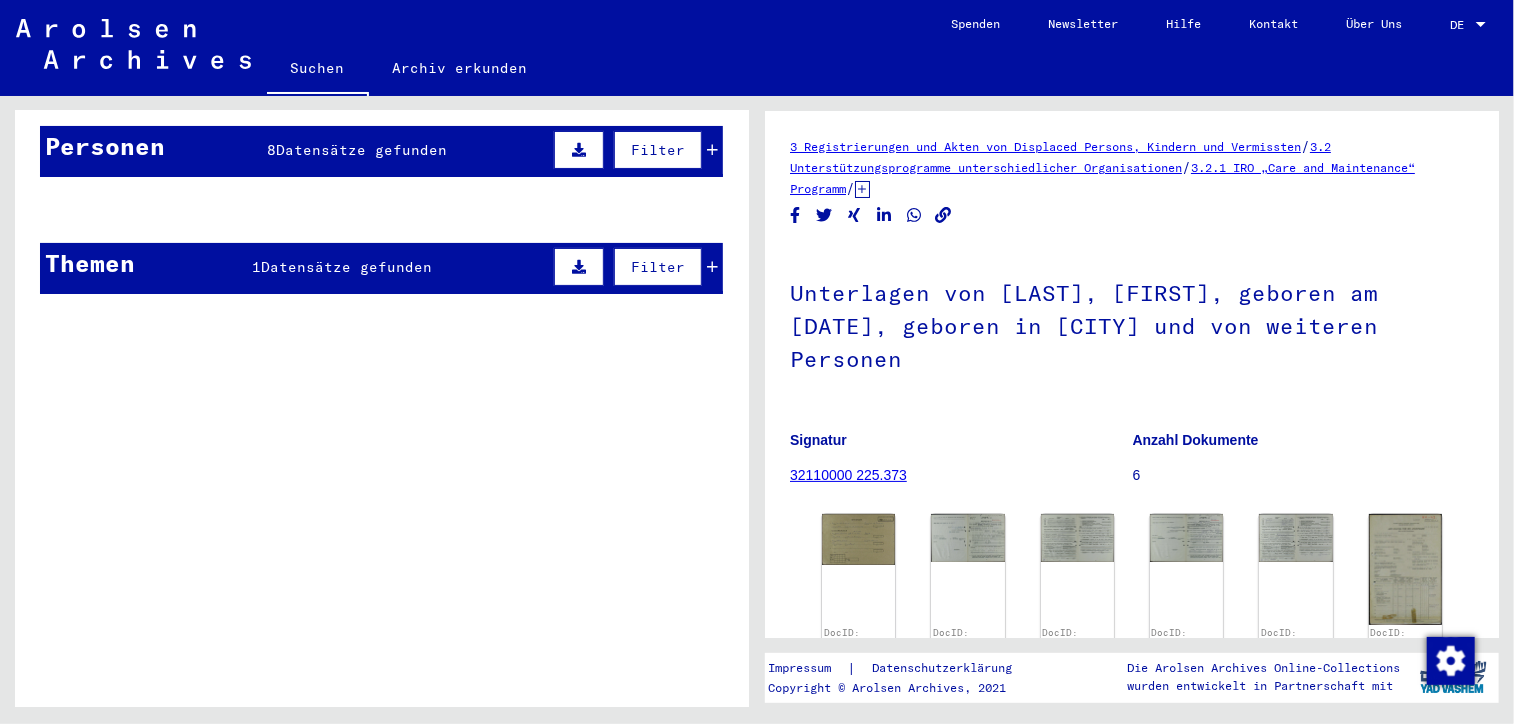 click on "Datensätze gefunden" at bounding box center [361, 150] 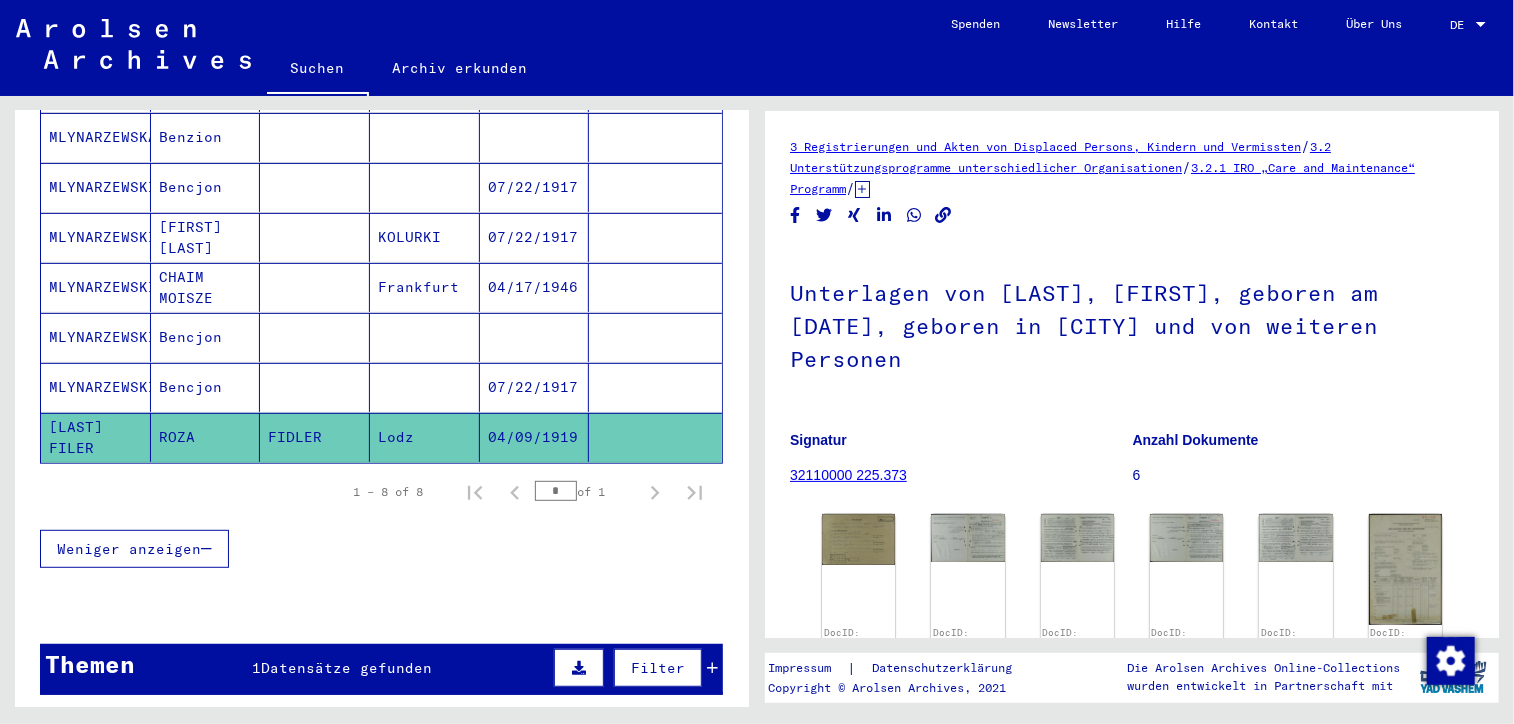 scroll, scrollTop: 346, scrollLeft: 0, axis: vertical 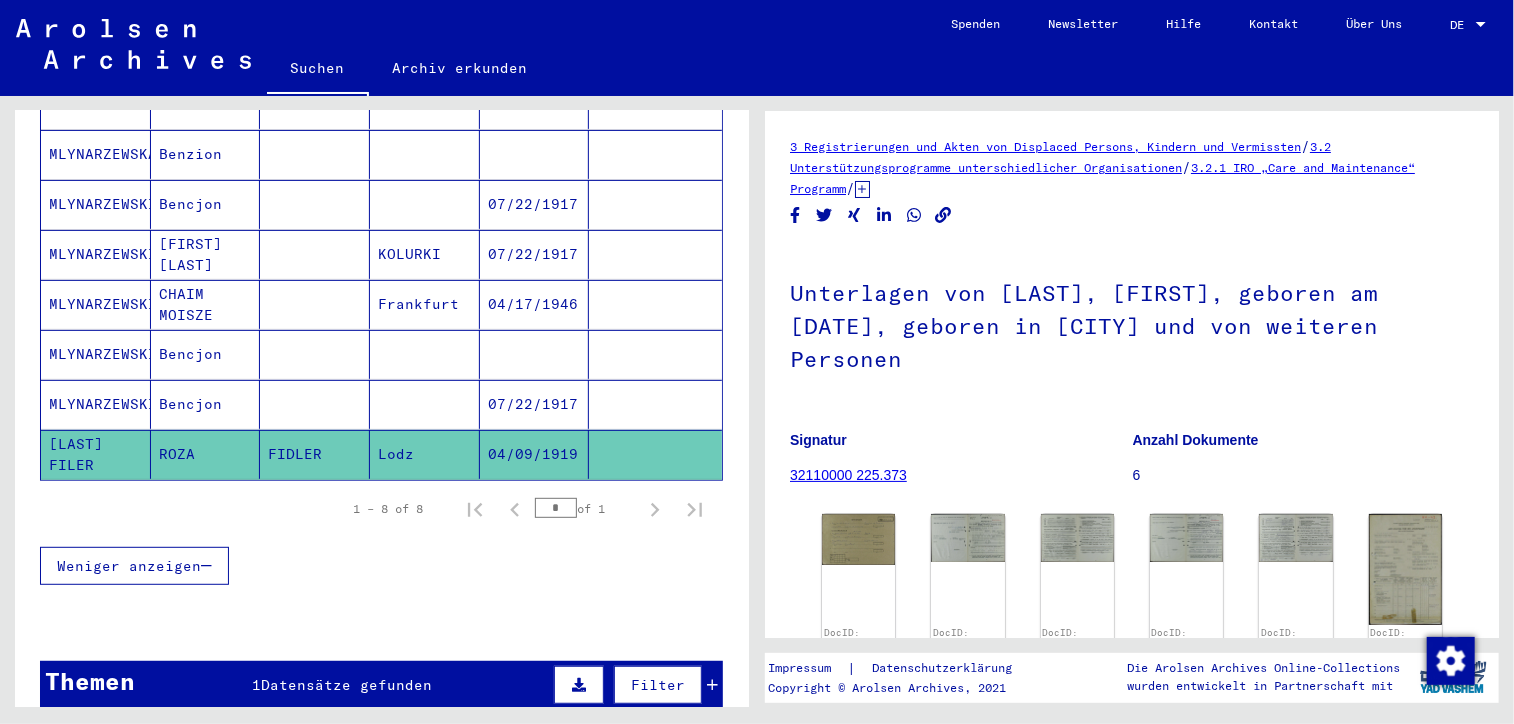 click on "Datensätze gefunden" at bounding box center (346, 685) 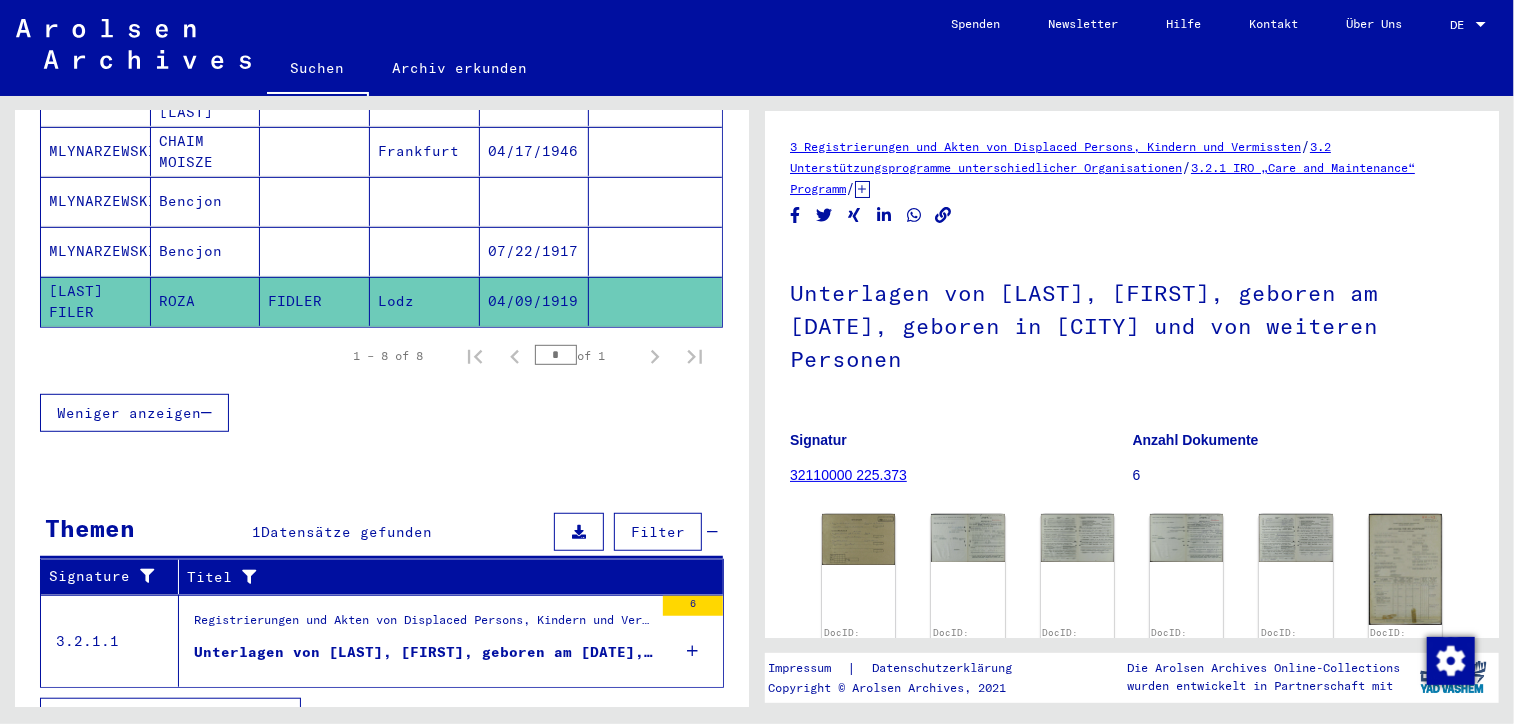 scroll, scrollTop: 509, scrollLeft: 0, axis: vertical 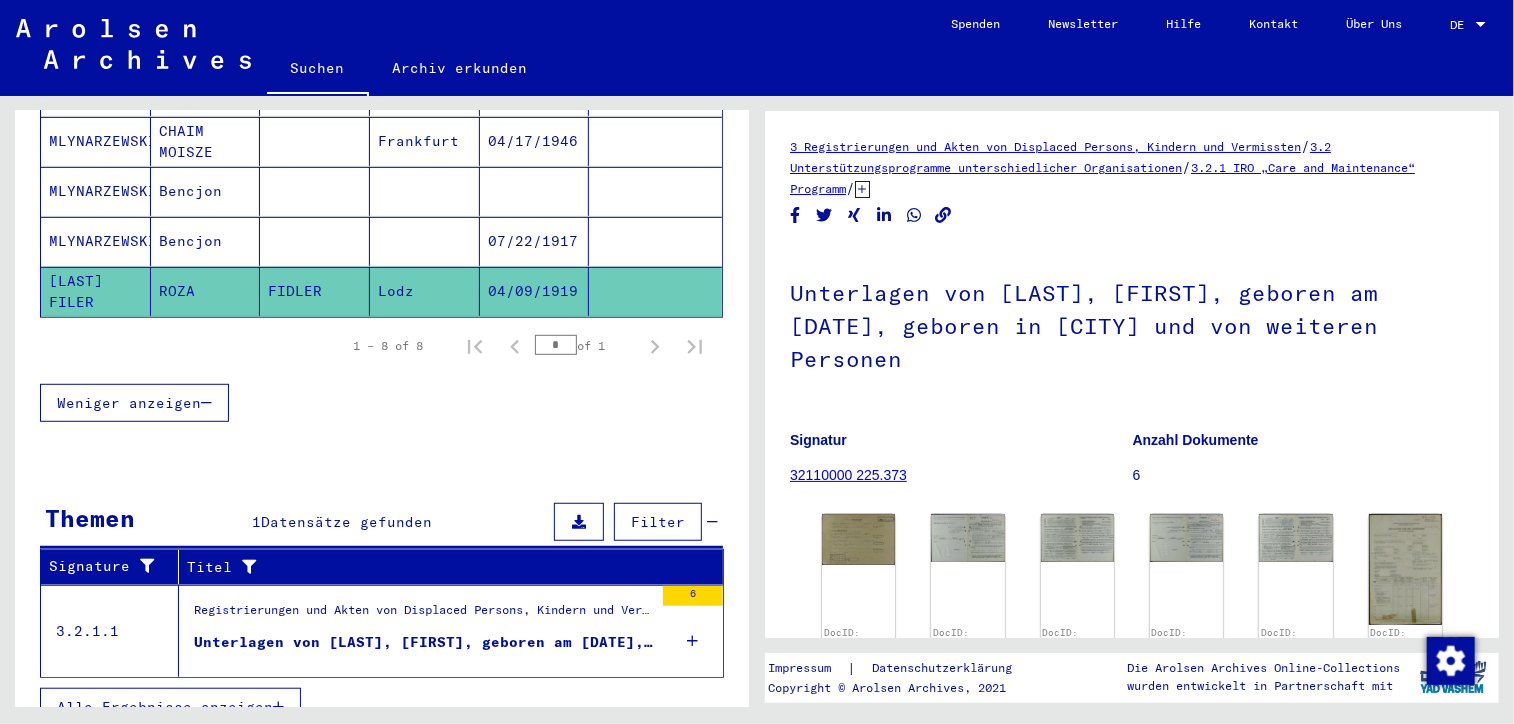click on "Unterlagen von [LAST], [FIRST], geboren am [DATE], geboren in [CITY] und von weiteren Personen" at bounding box center (423, 642) 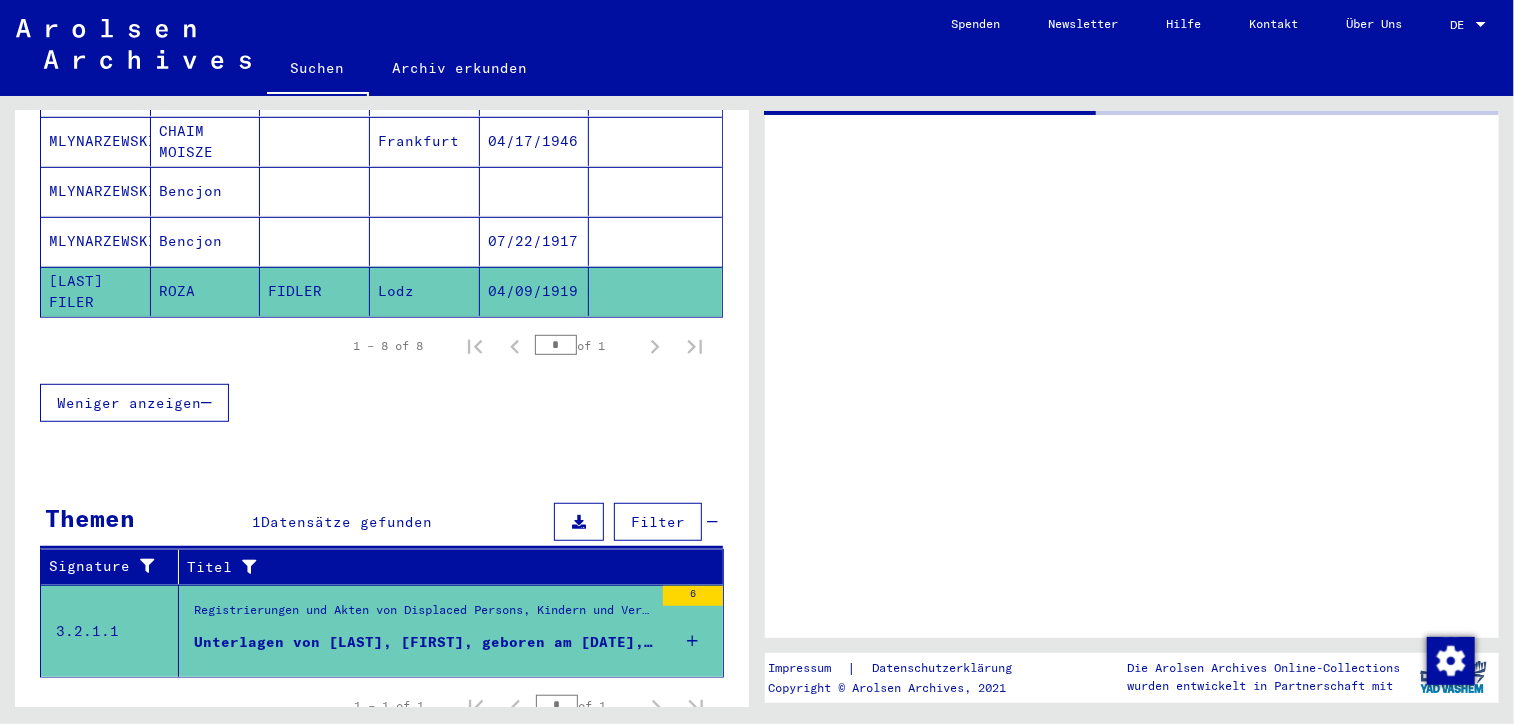 scroll, scrollTop: 192, scrollLeft: 0, axis: vertical 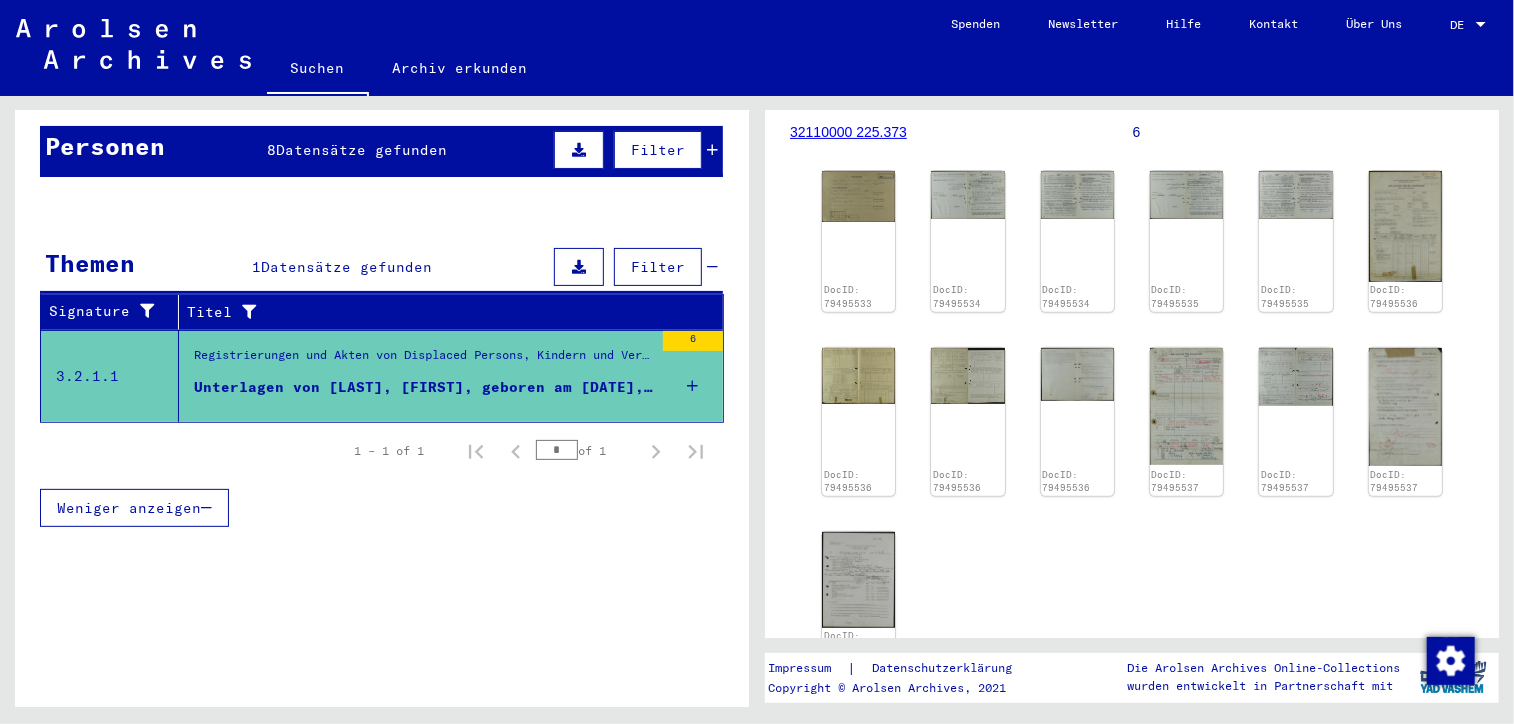 click on "32110000 225.373" 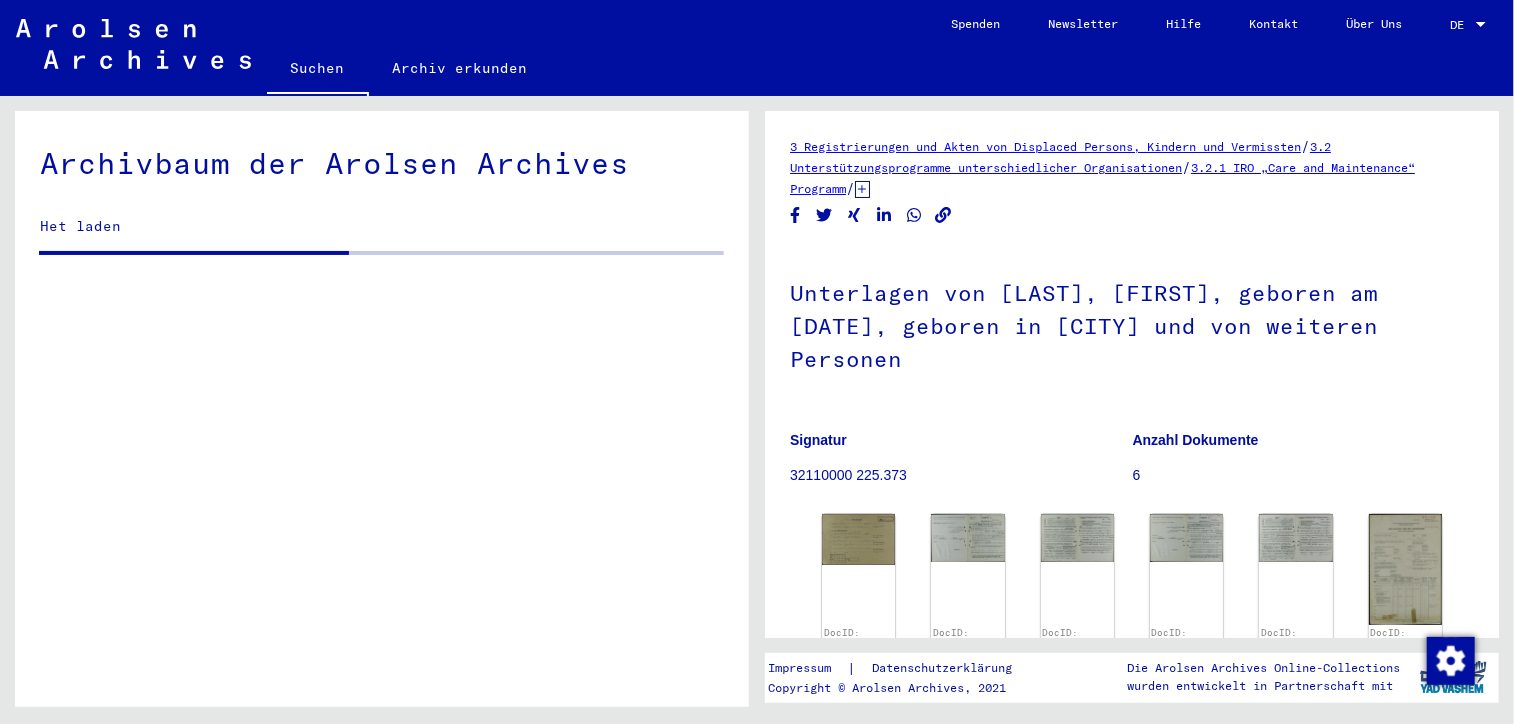 scroll, scrollTop: 0, scrollLeft: 0, axis: both 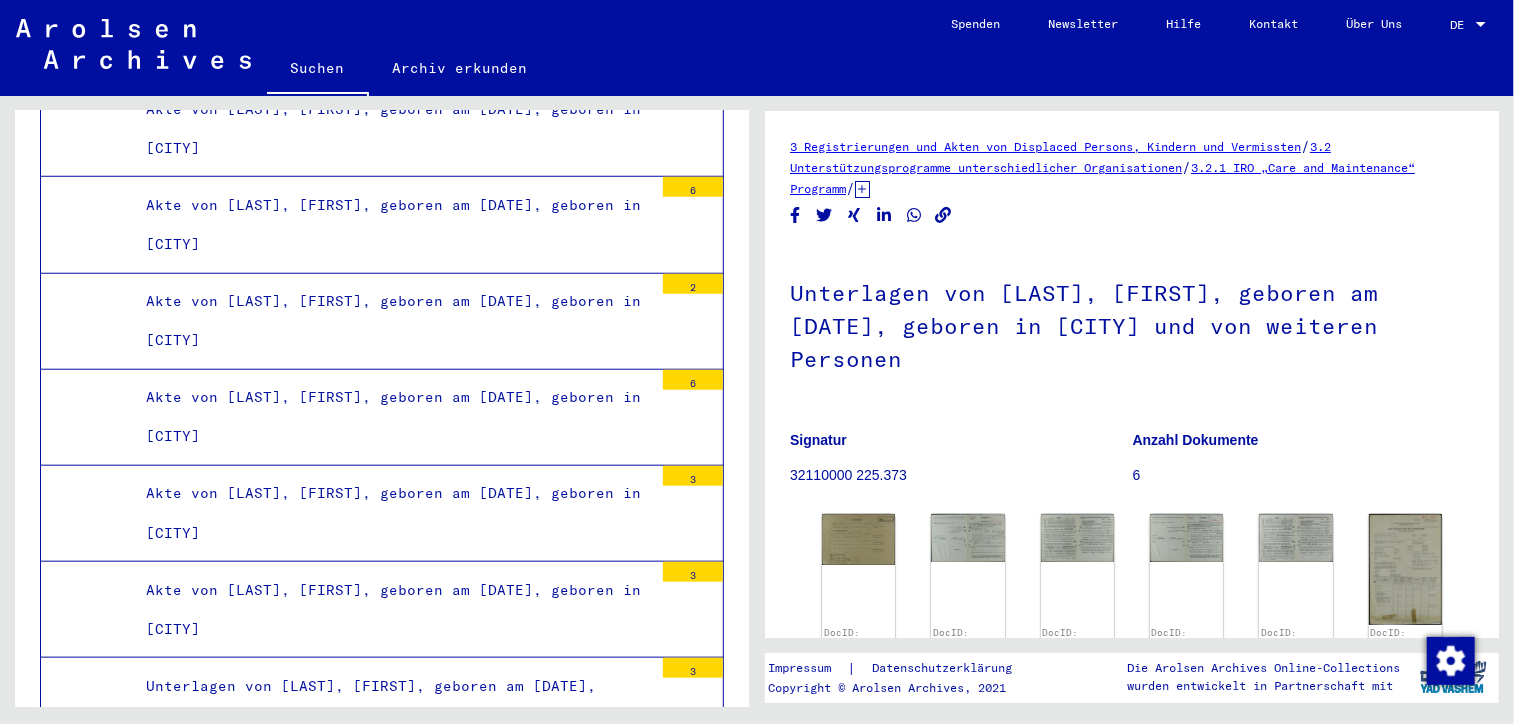 click on "3 Registrierungen und Akten von Displaced Persons, Kindern und Vermissten   /   3.2 Unterstützungsprogramme unterschiedlicher Organisationen   /   3.2.1 IRO „Care and Maintenance“ Programm   /   3.2.1.1 CM/1 Akten aus Deutschland   /   CM/1 Akten aus Deutschland, A-Z   /   Akten mit Namen ab [LAST]   /  Unterlagen von [LAST], [FIRST], geboren am [DATE], geboren in [CITY] und von weiteren Personen  Signatur [NUMBER] Anzahl Dokumente 6 DocID: [NUMBER] DocID: [NUMBER] DocID: [NUMBER] DocID: [NUMBER] DocID: [NUMBER] DocID: [NUMBER] DocID: [NUMBER] DocID: [NUMBER] DocID: [NUMBER] DocID: [NUMBER] DocID: [NUMBER] DocID: [NUMBER] DocID: [NUMBER] See comments created before January 2022 Impressum  |  Datenschutzerklärung Copyright © Arolsen Archives, 2021 Die Arolsen Archives Online-Collections wurden entwickelt in Partnerschaft mit" 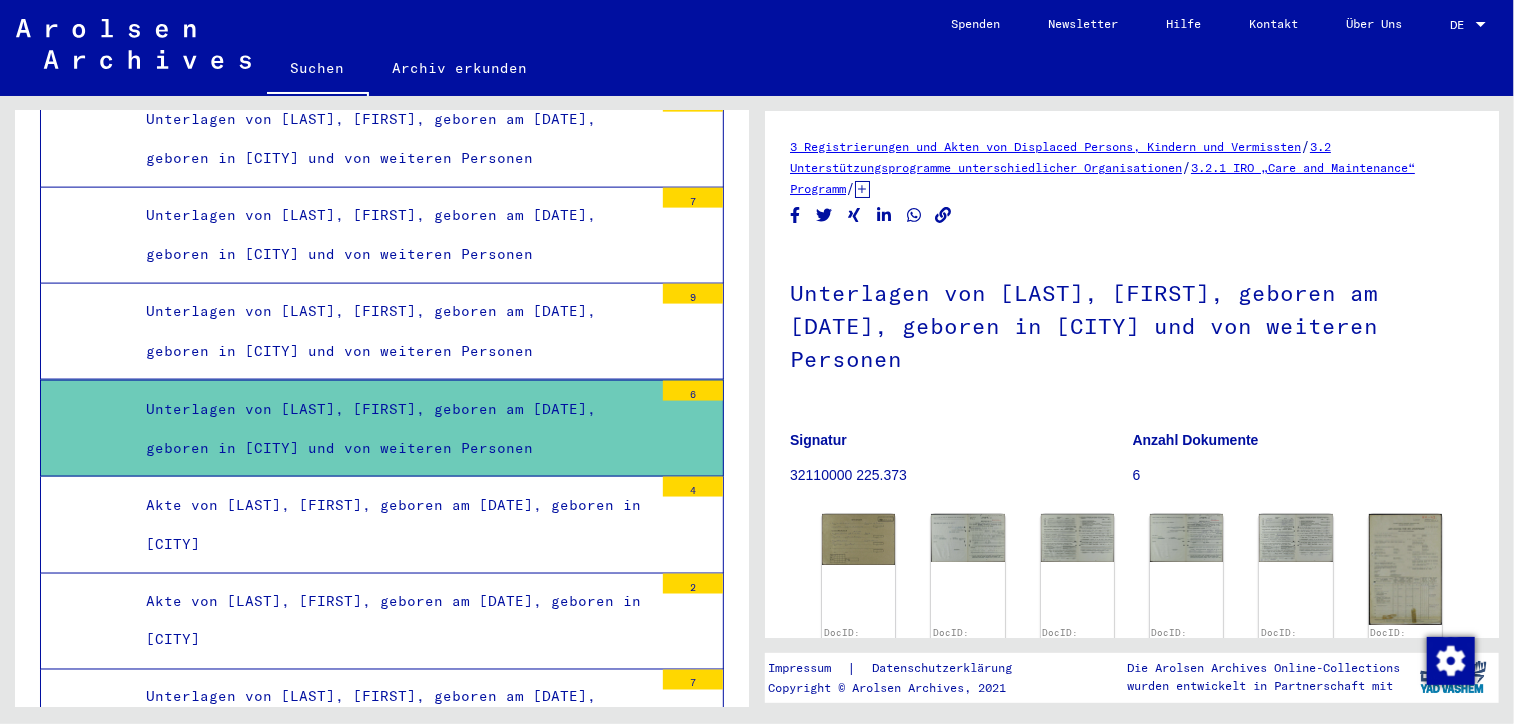 scroll, scrollTop: 54495, scrollLeft: 0, axis: vertical 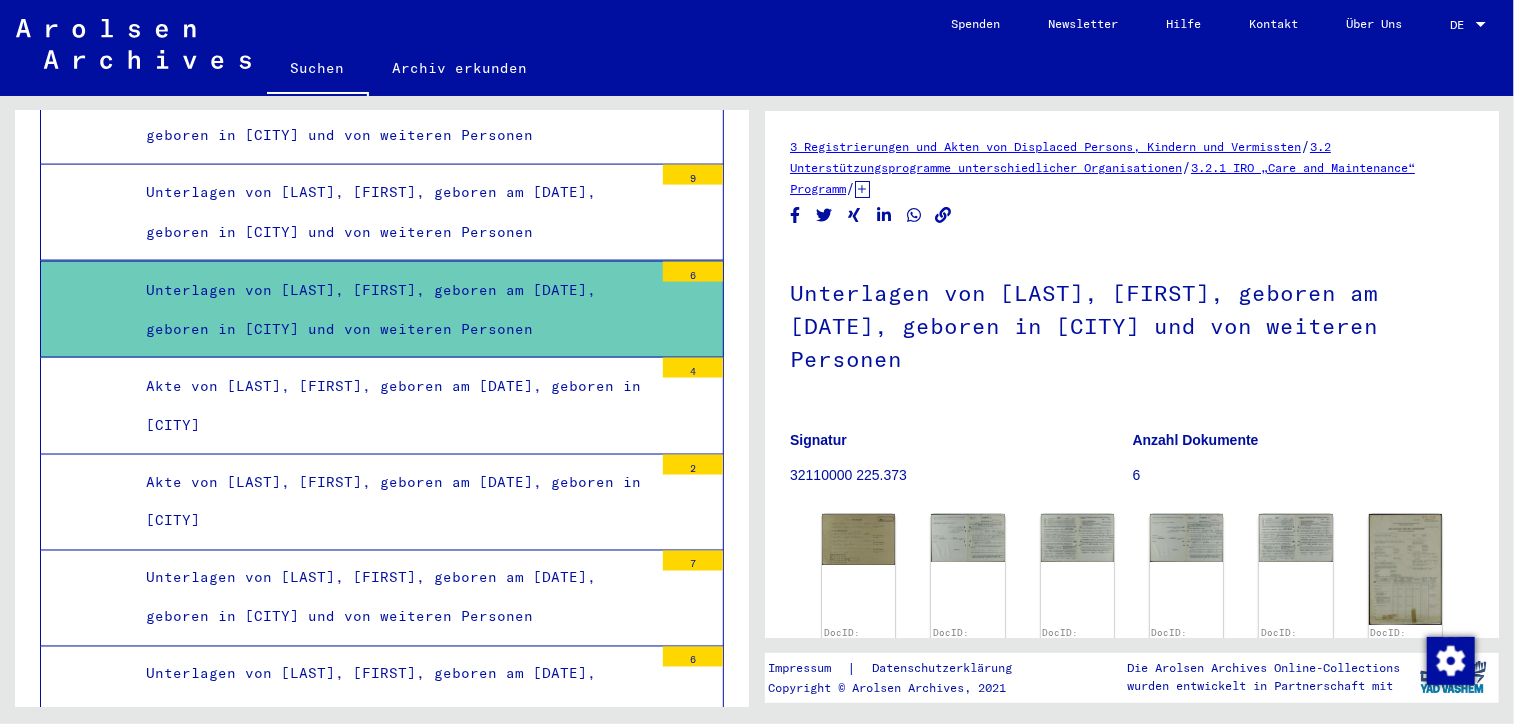 drag, startPoint x: 451, startPoint y: 528, endPoint x: 360, endPoint y: 557, distance: 95.50916 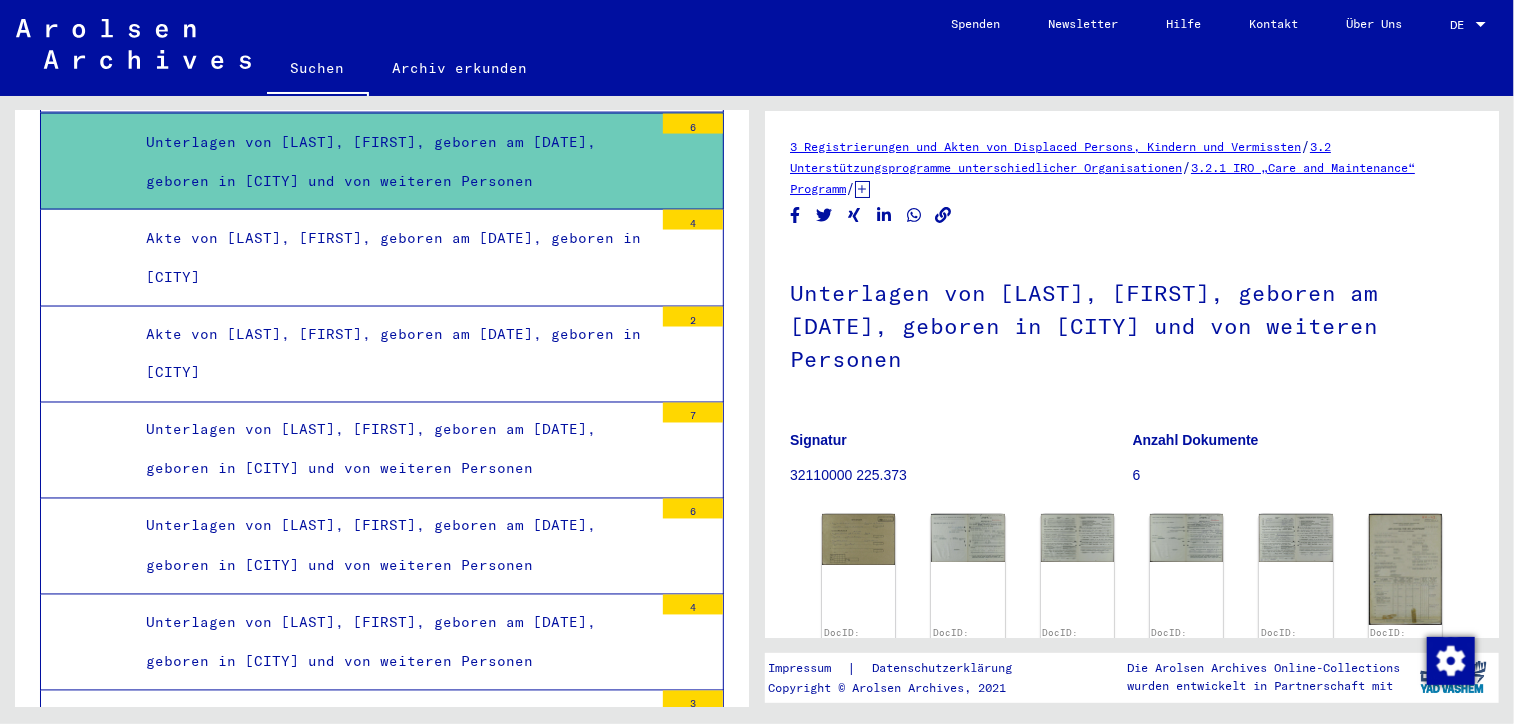 scroll, scrollTop: 54880, scrollLeft: 0, axis: vertical 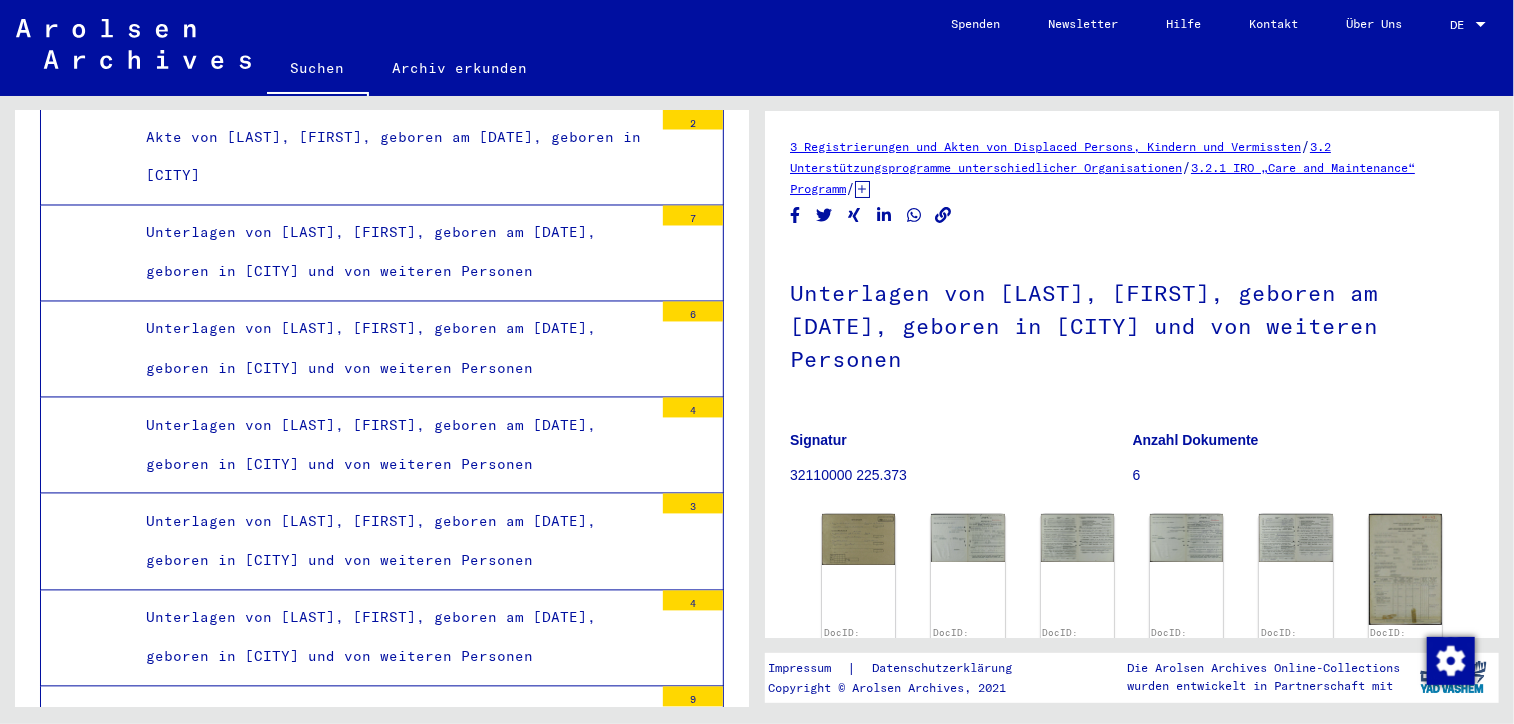 click on "Unterlagen von [LAST], [FIRST], geboren am [DATE], geboren in [CITY] und von weiteren Personen" at bounding box center [392, -35] 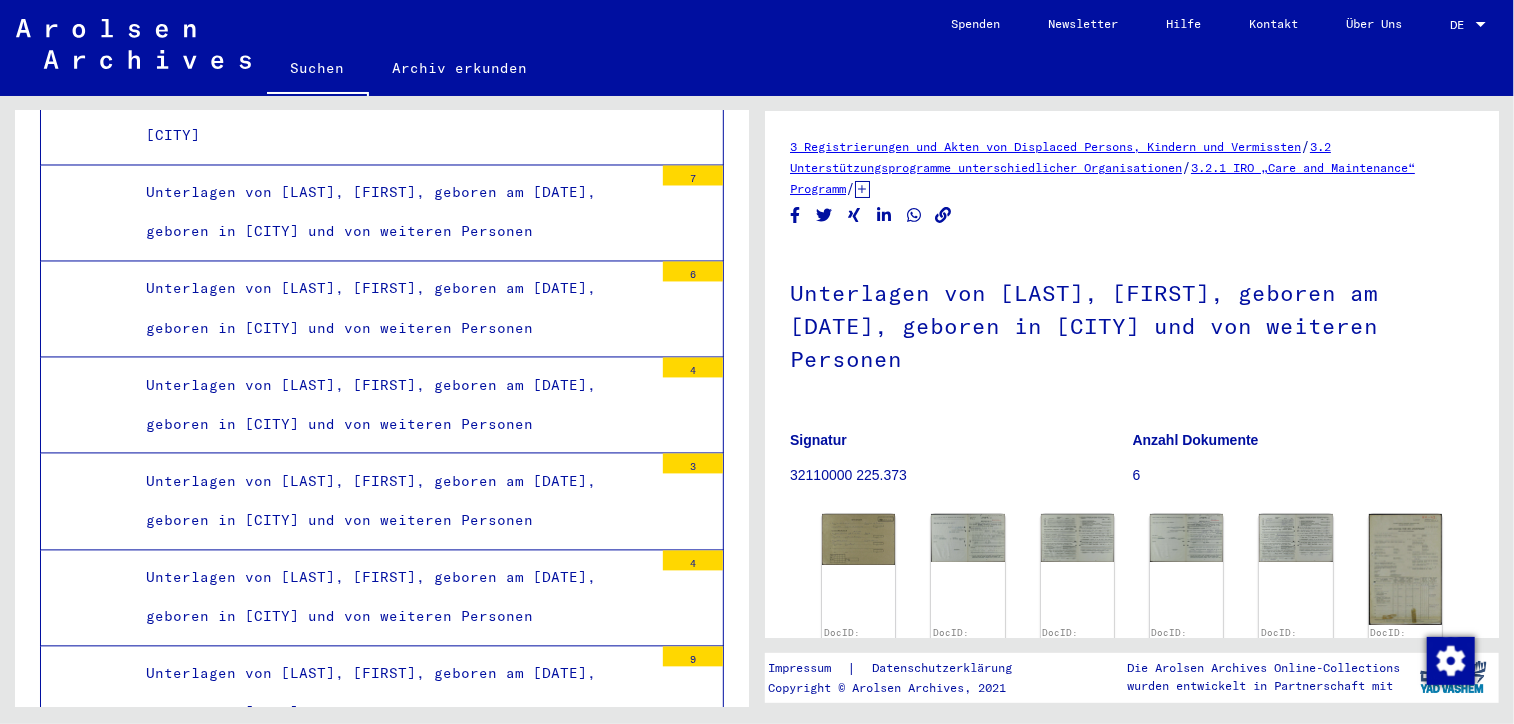 scroll, scrollTop: 54920, scrollLeft: 0, axis: vertical 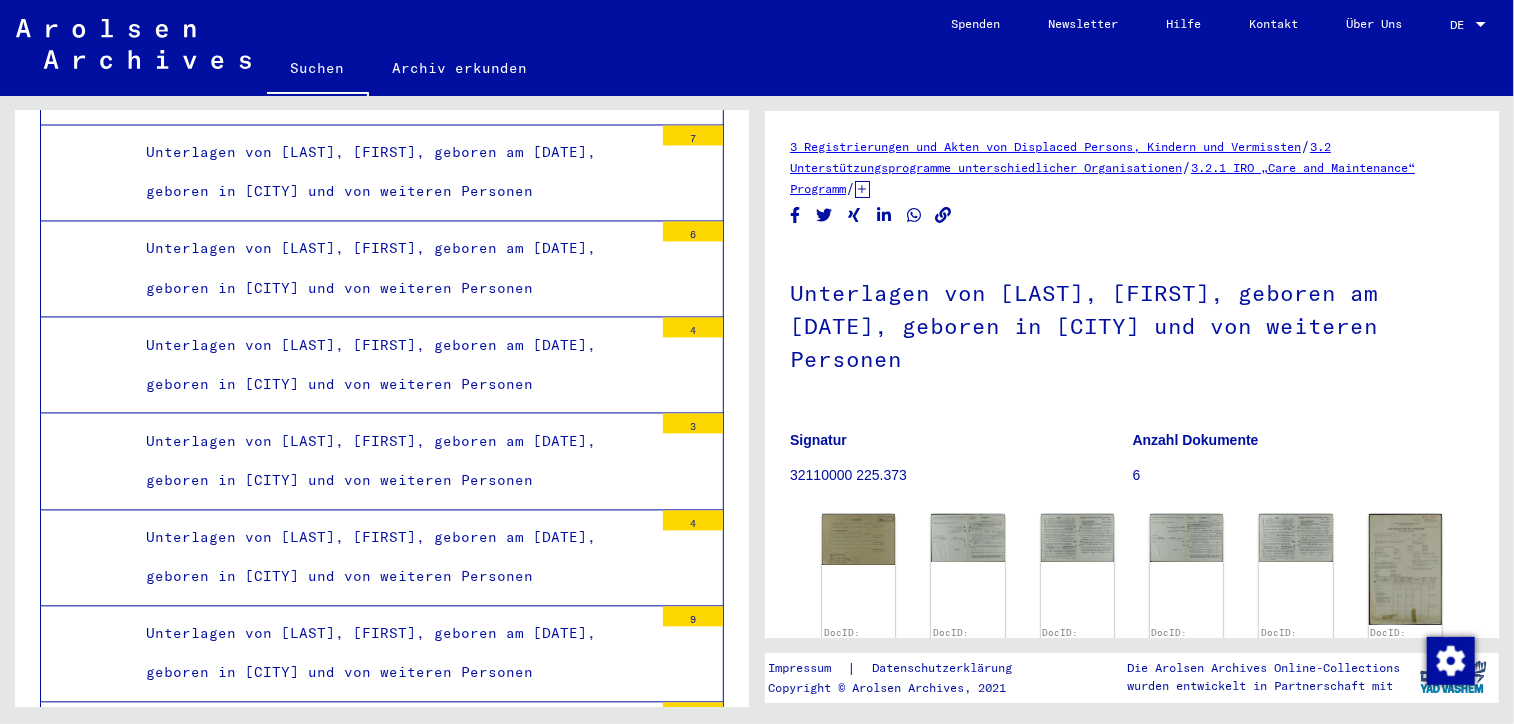 click on "Akte von [LAST], [FIRST], geboren am [DATE], geboren in [CITY]" at bounding box center (392, -19) 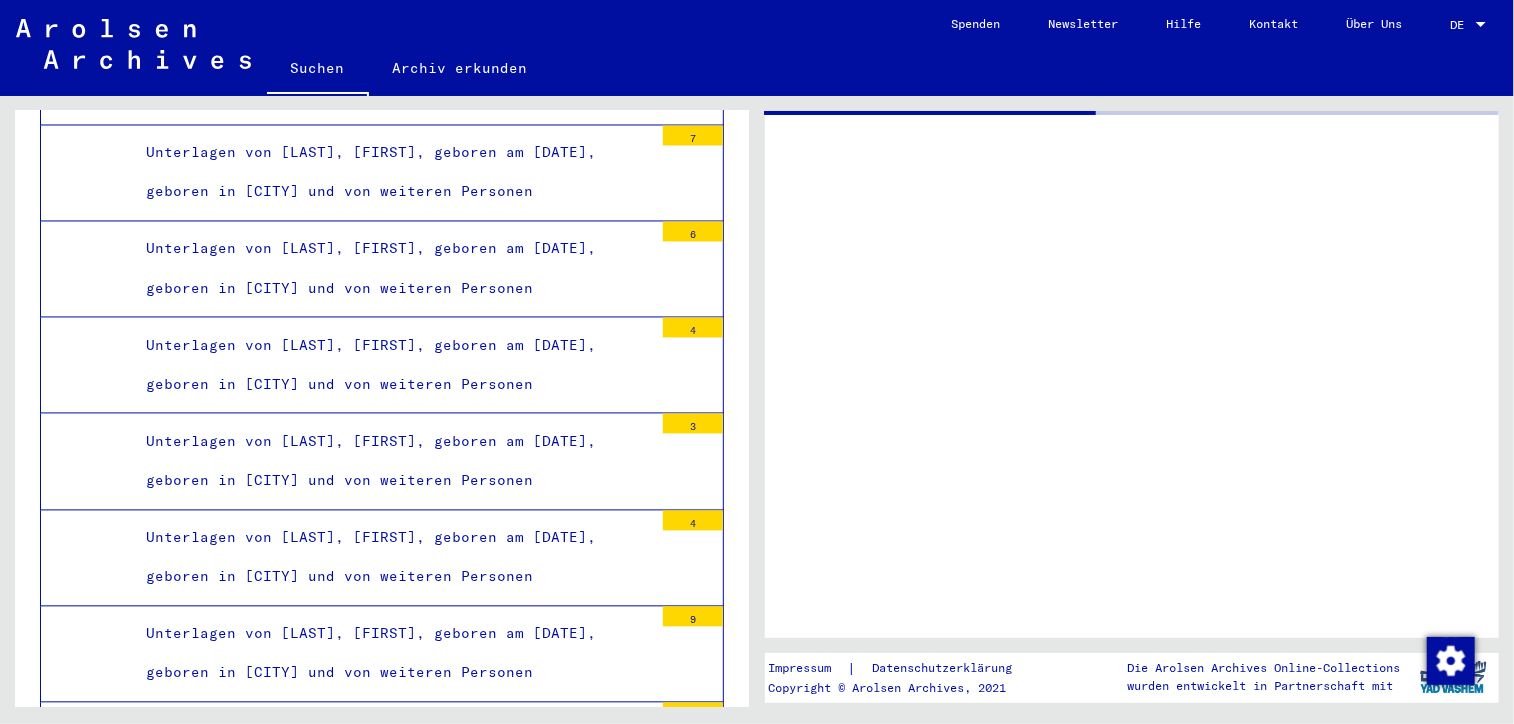 scroll, scrollTop: 54919, scrollLeft: 0, axis: vertical 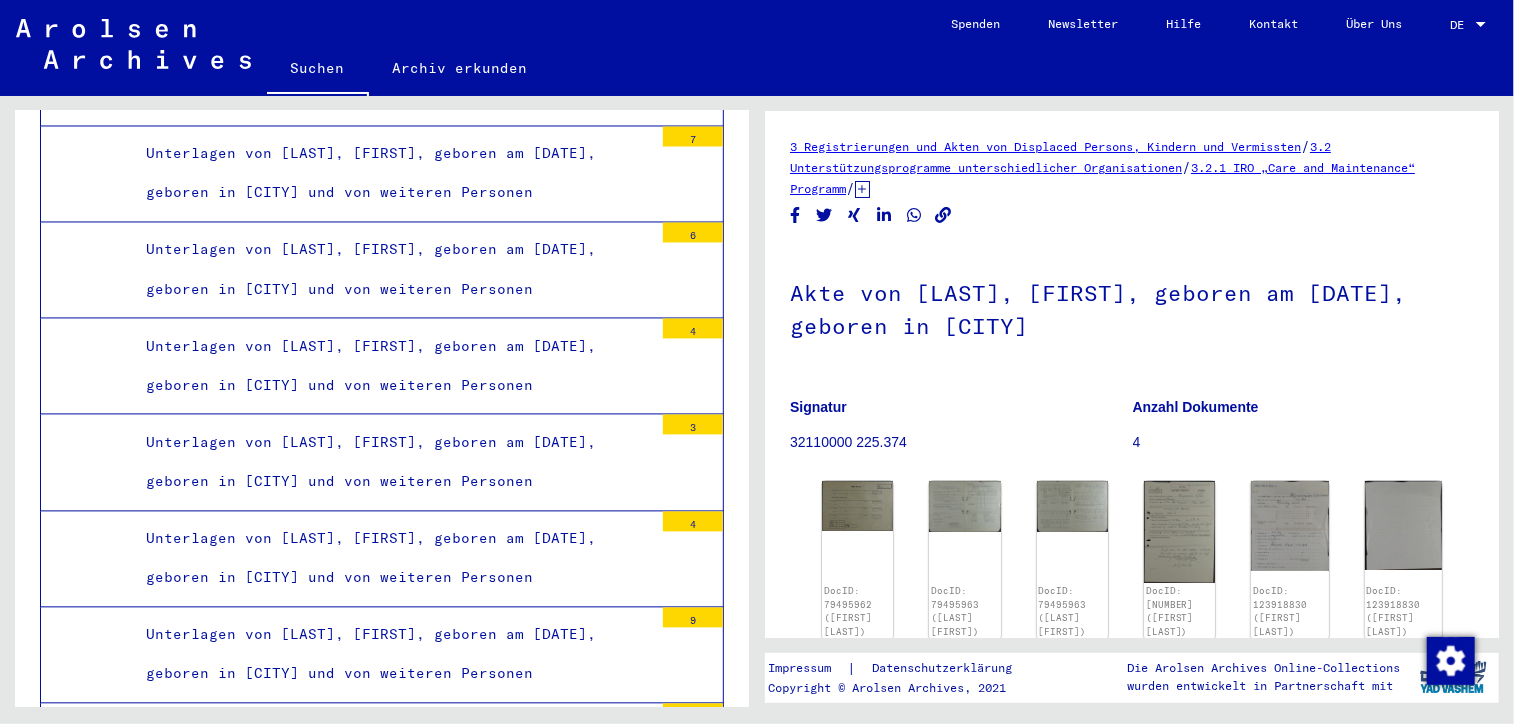 click on "Akte von [LAST], [FIRST], geboren am [DATE], geboren in [CITY]" at bounding box center (392, 78) 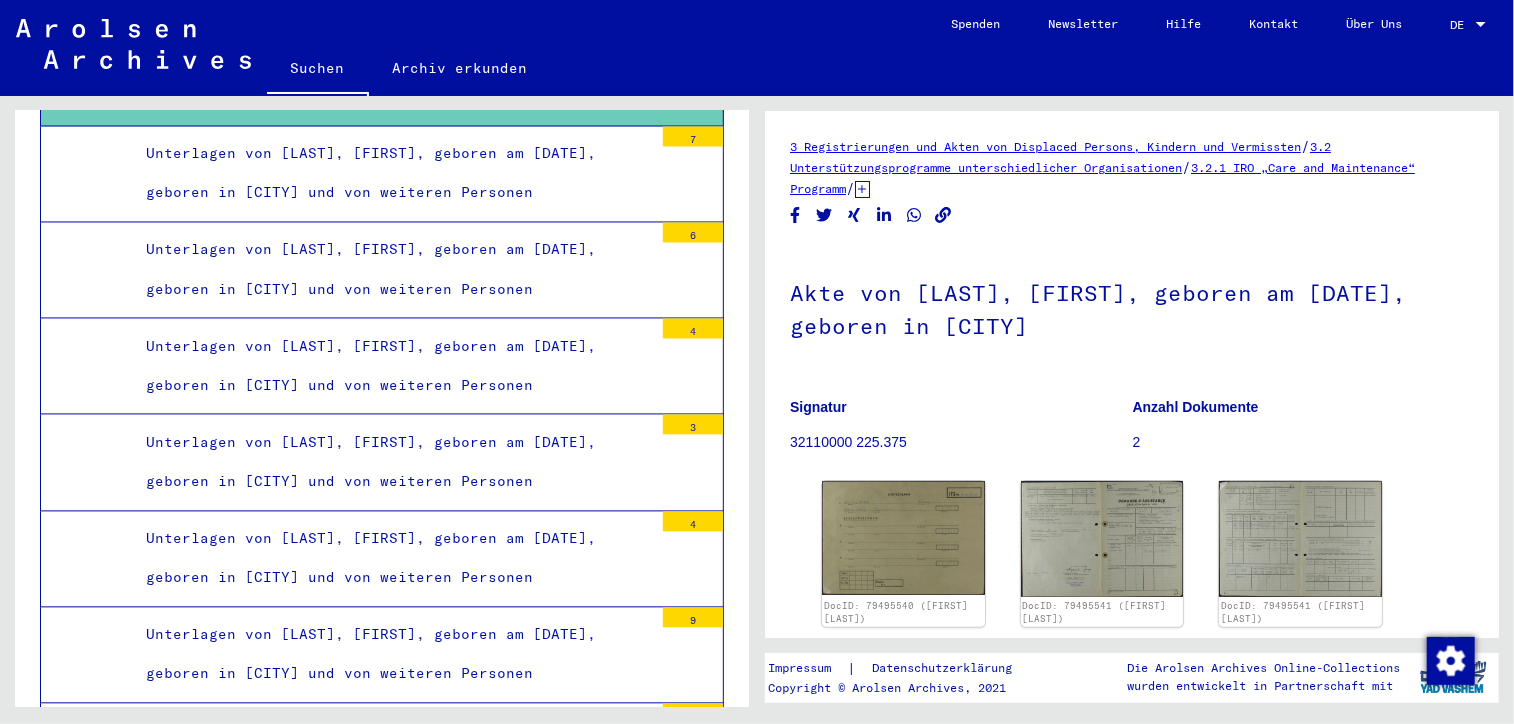 scroll, scrollTop: 0, scrollLeft: 0, axis: both 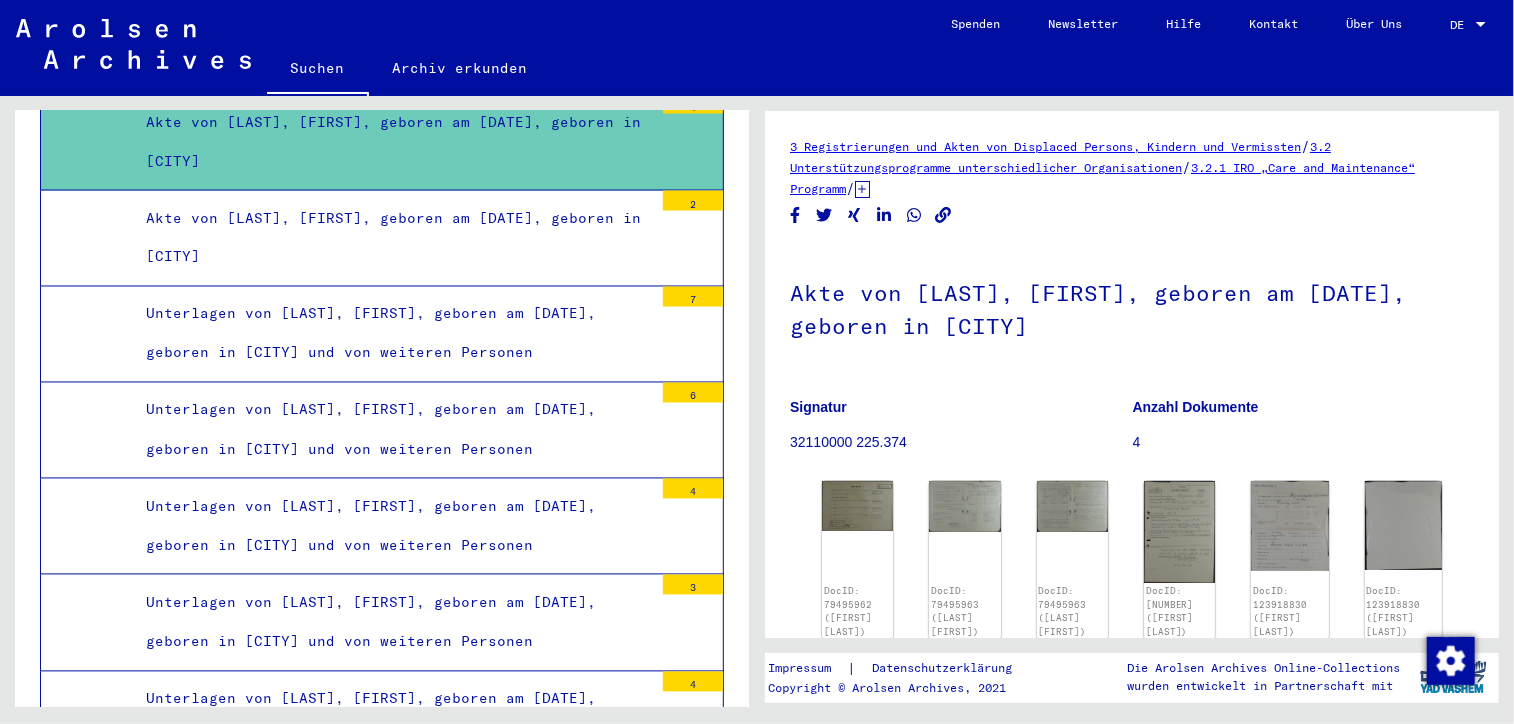 click on "Unterlagen von [LAST], [FIRST], geboren am [DATE], geboren in [CITY] und von weiteren Personen" at bounding box center [392, 45] 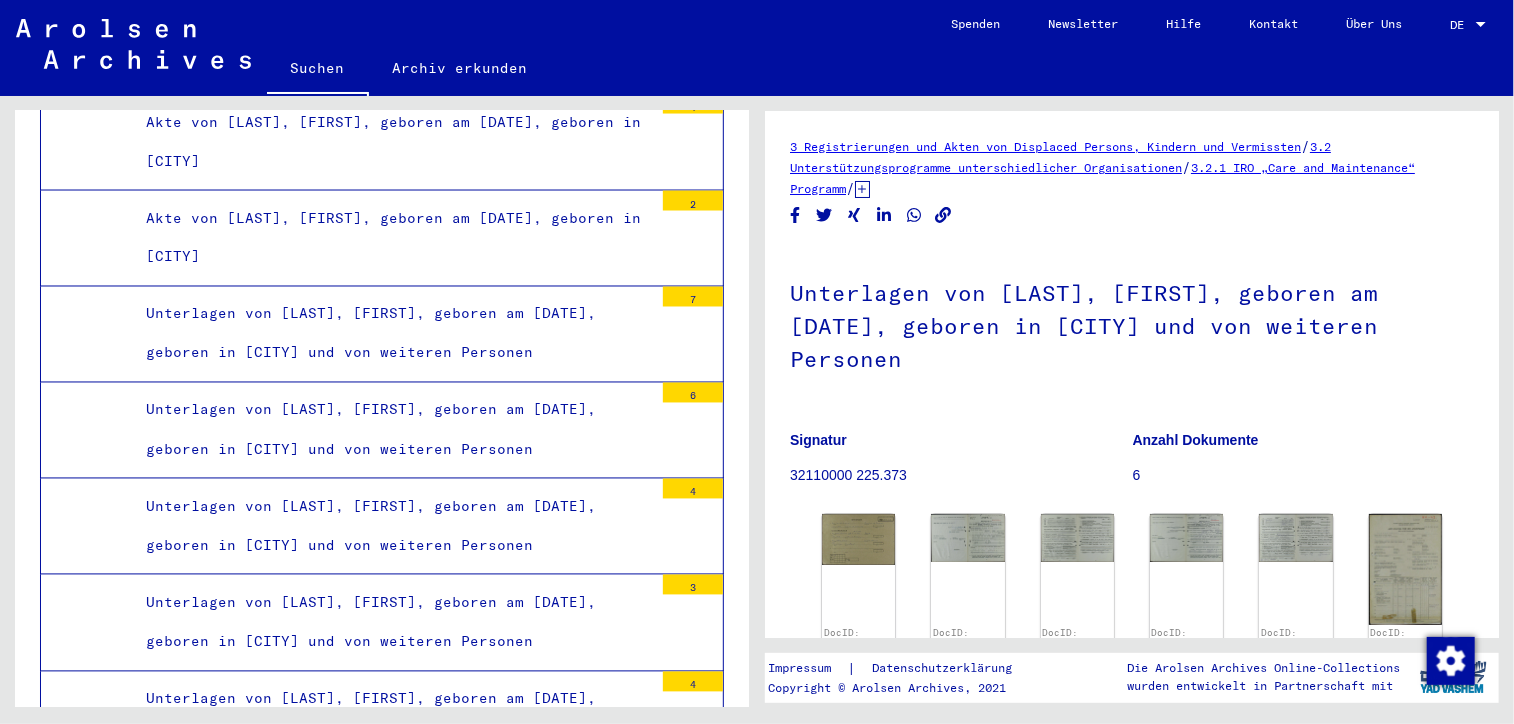scroll, scrollTop: 0, scrollLeft: 0, axis: both 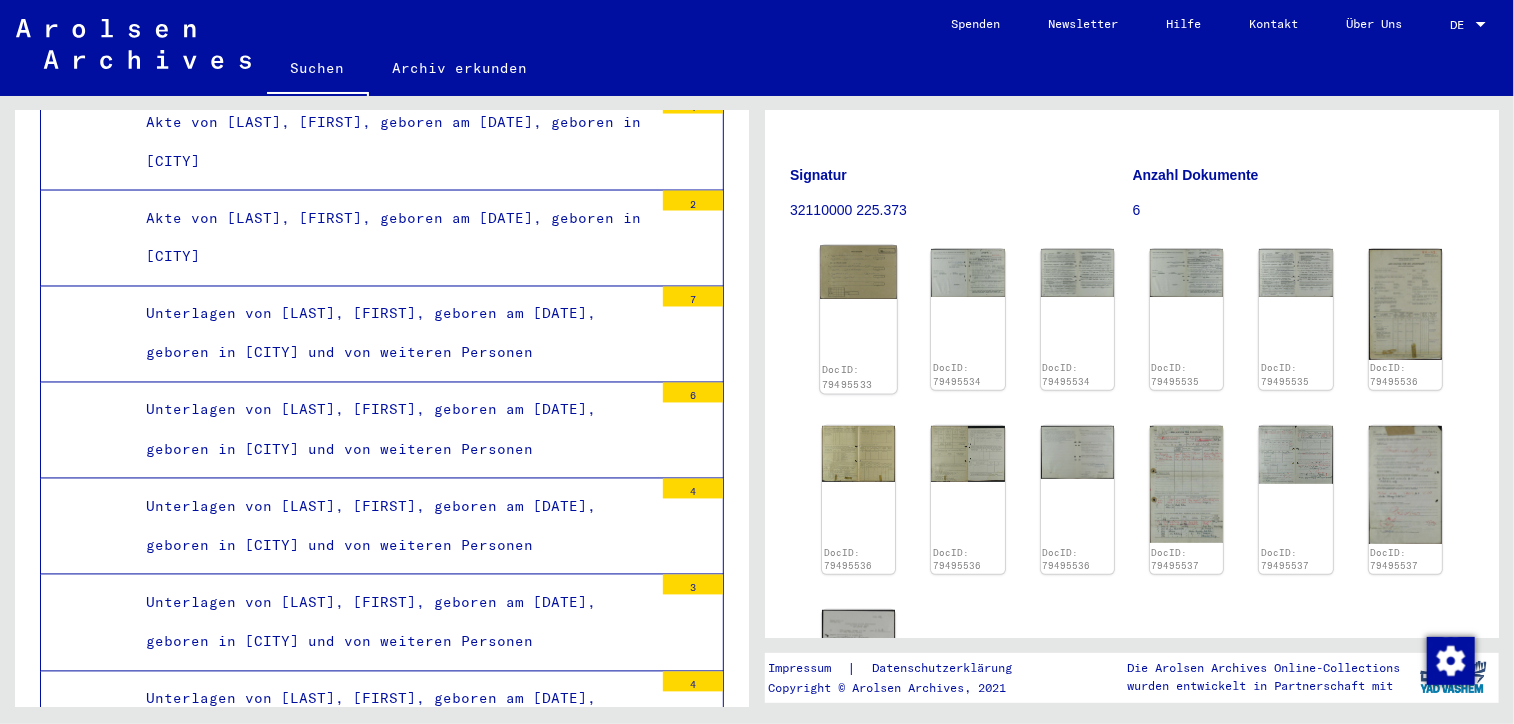 click 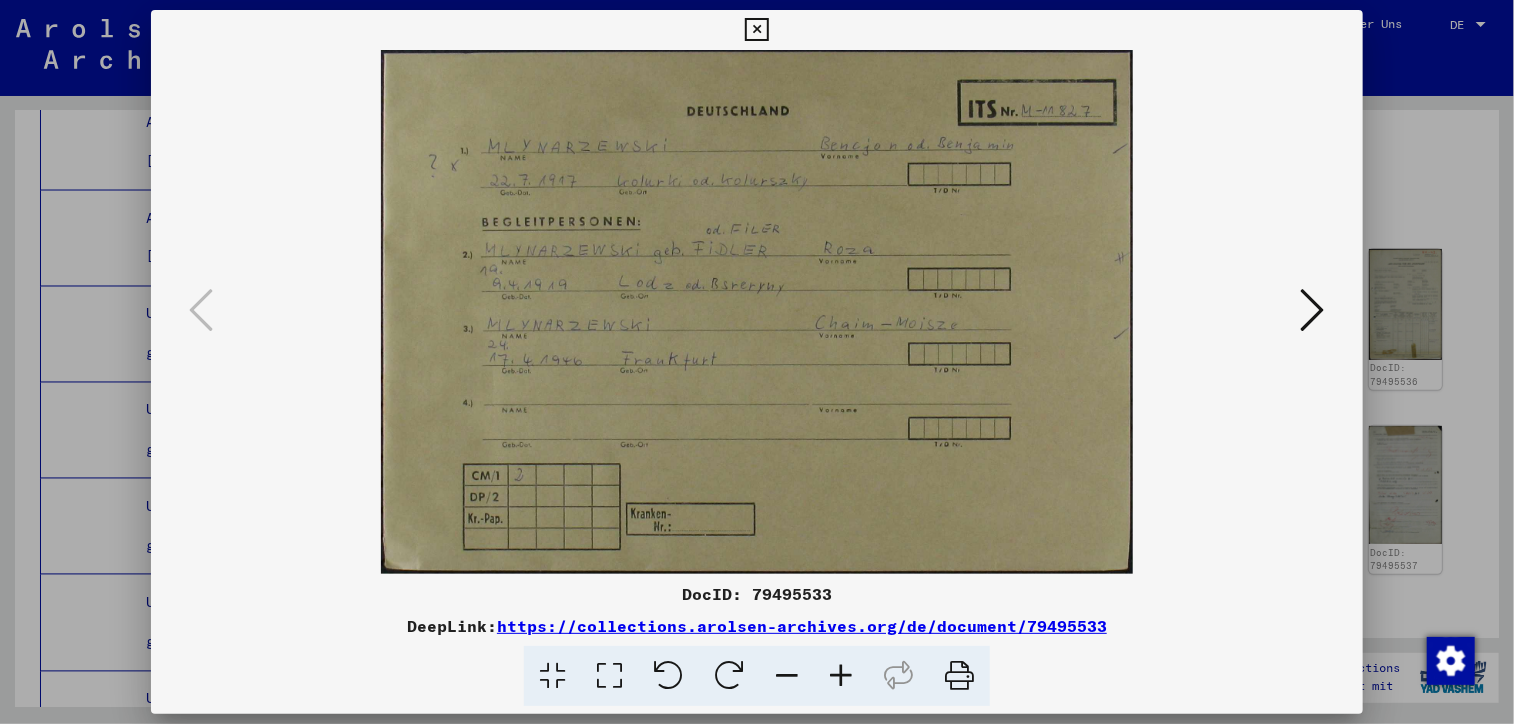click at bounding box center (1313, 310) 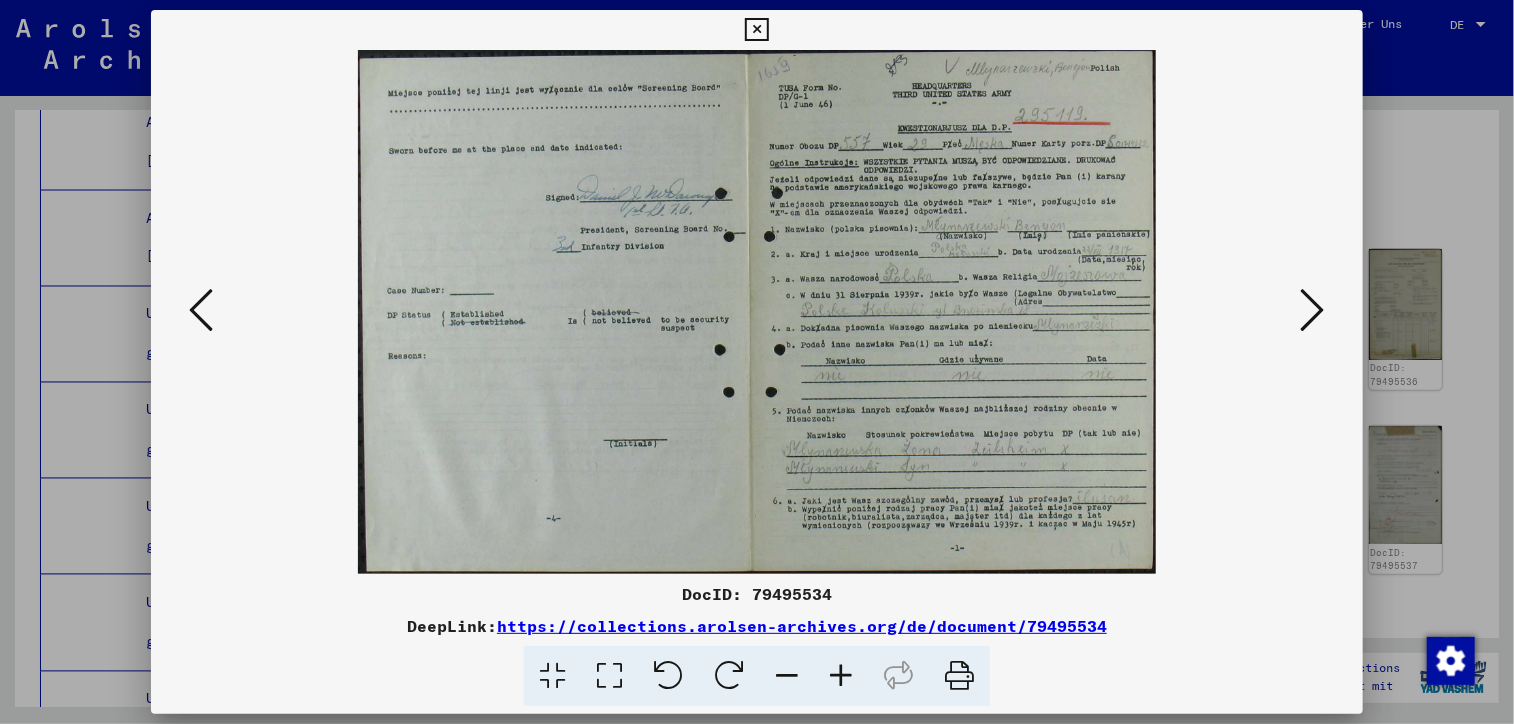 click at bounding box center (1313, 310) 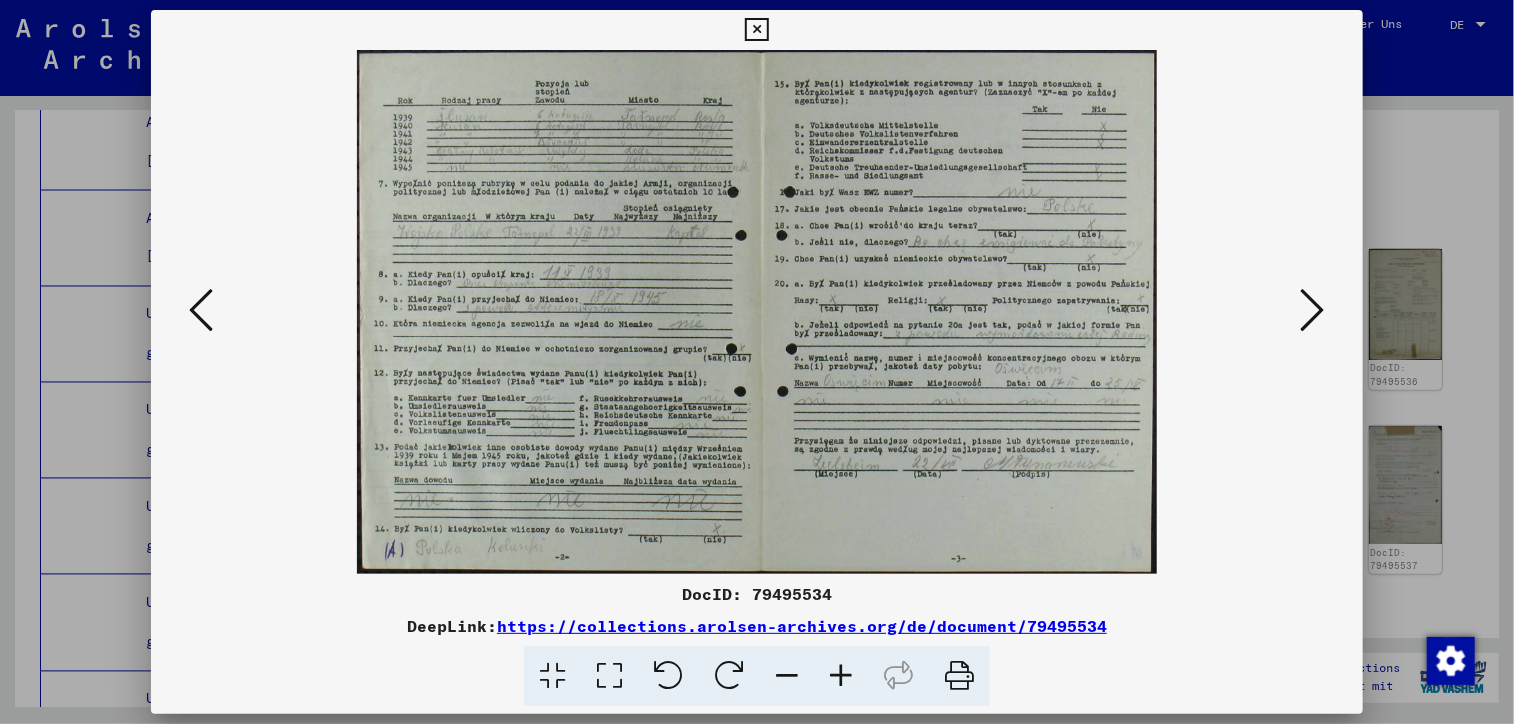 click at bounding box center [1313, 310] 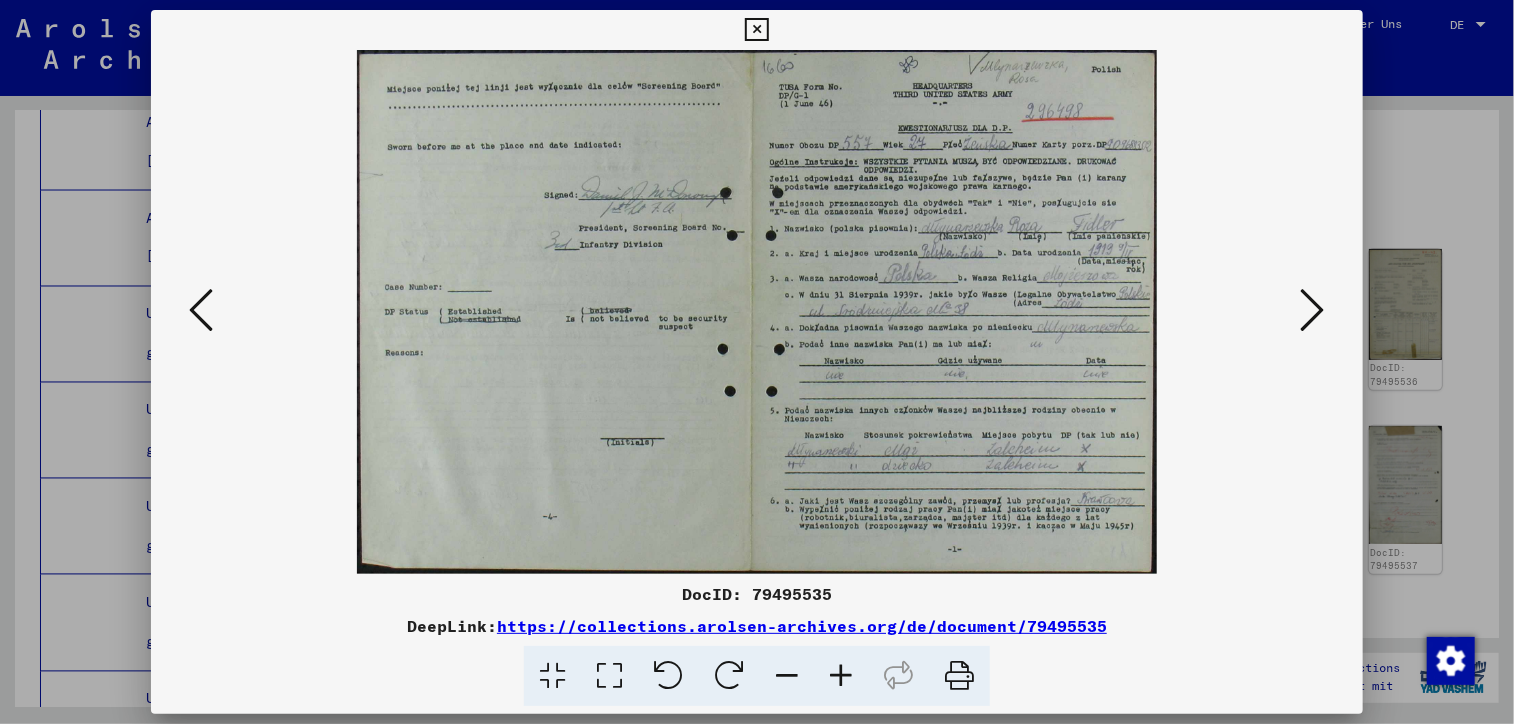 click at bounding box center [1313, 310] 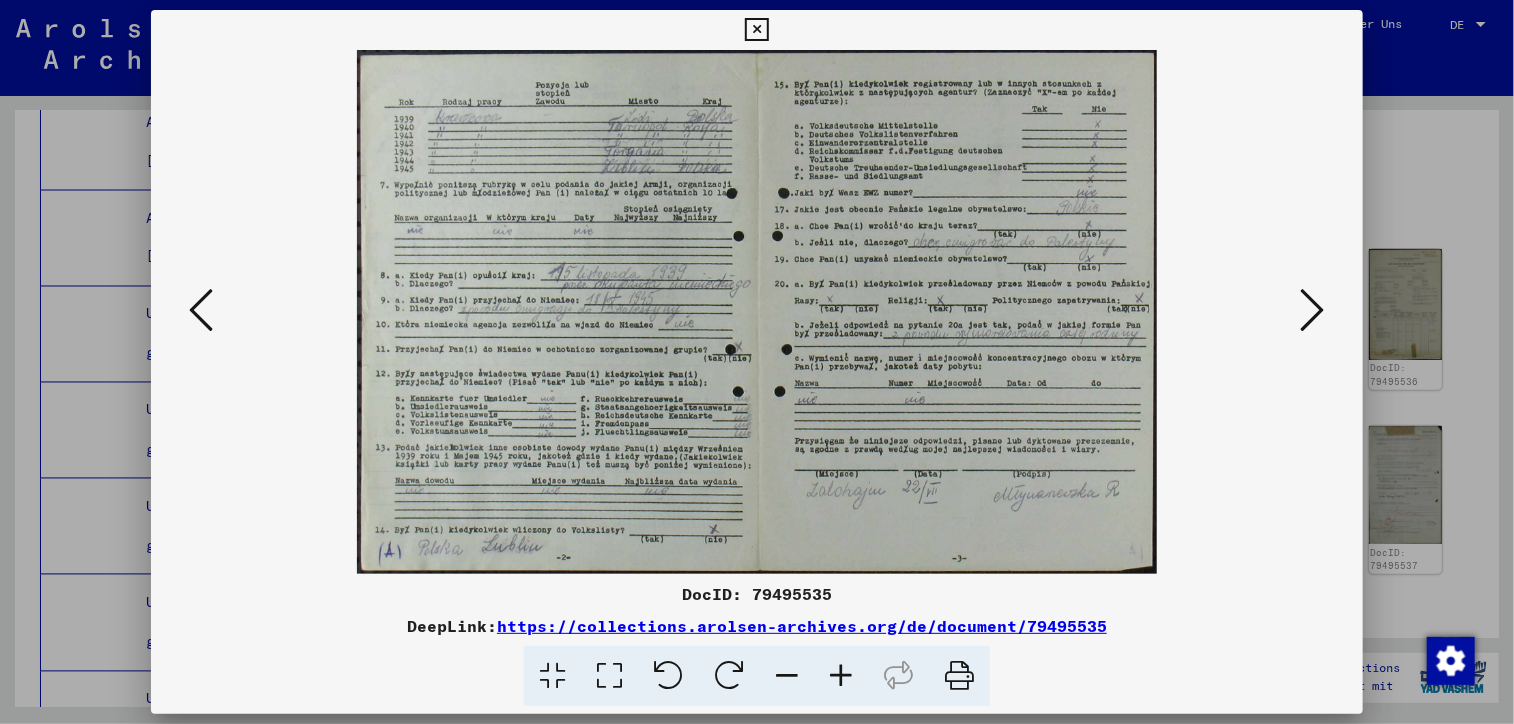 click at bounding box center (1313, 310) 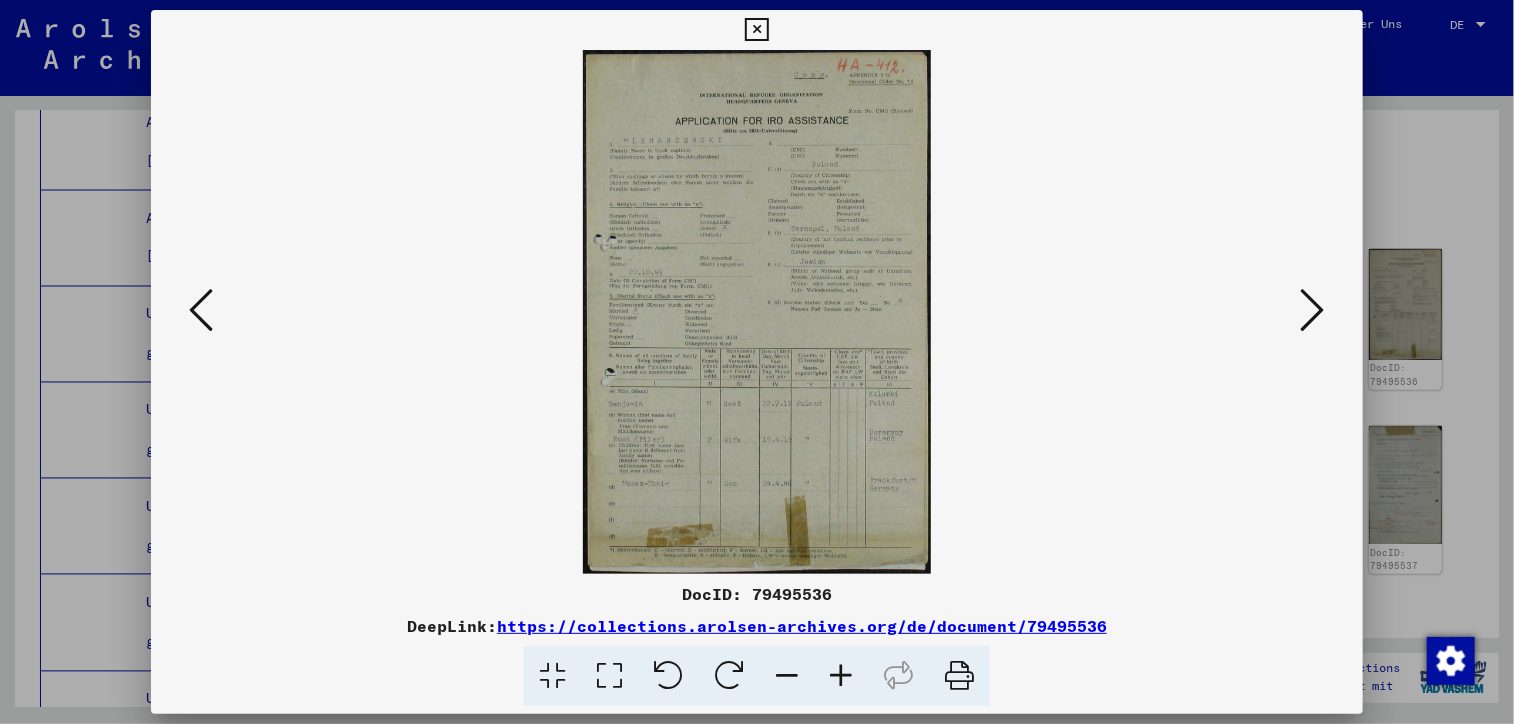 click at bounding box center [1313, 310] 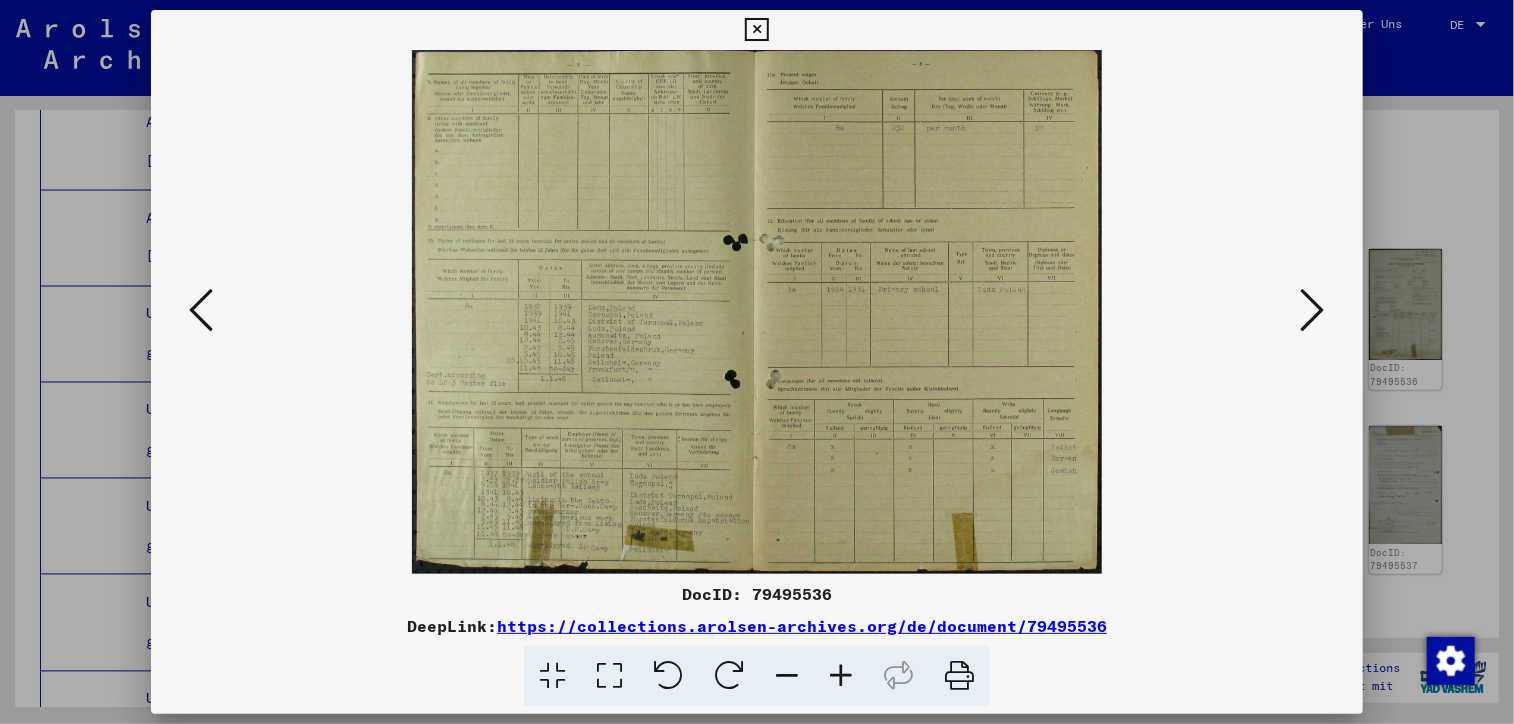 click at bounding box center (1313, 310) 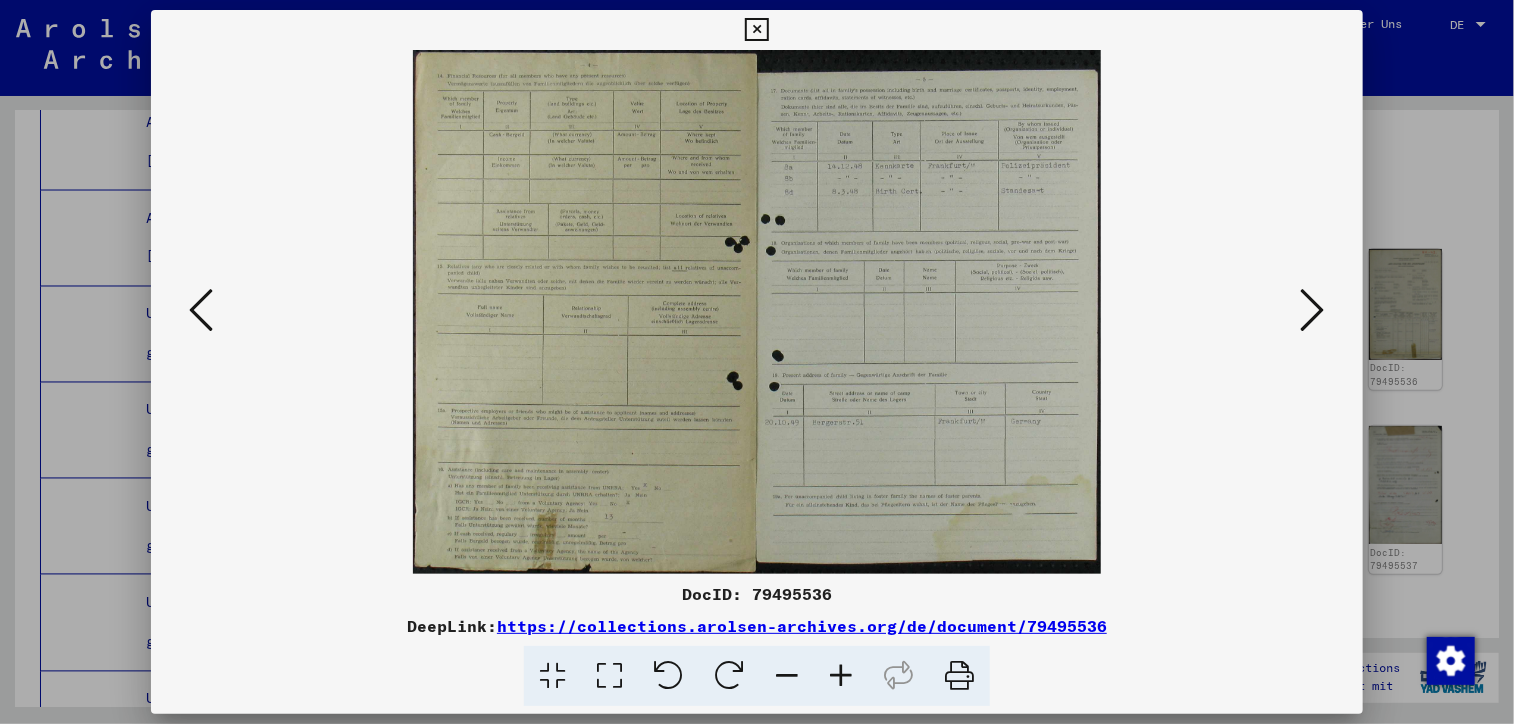click at bounding box center (1313, 310) 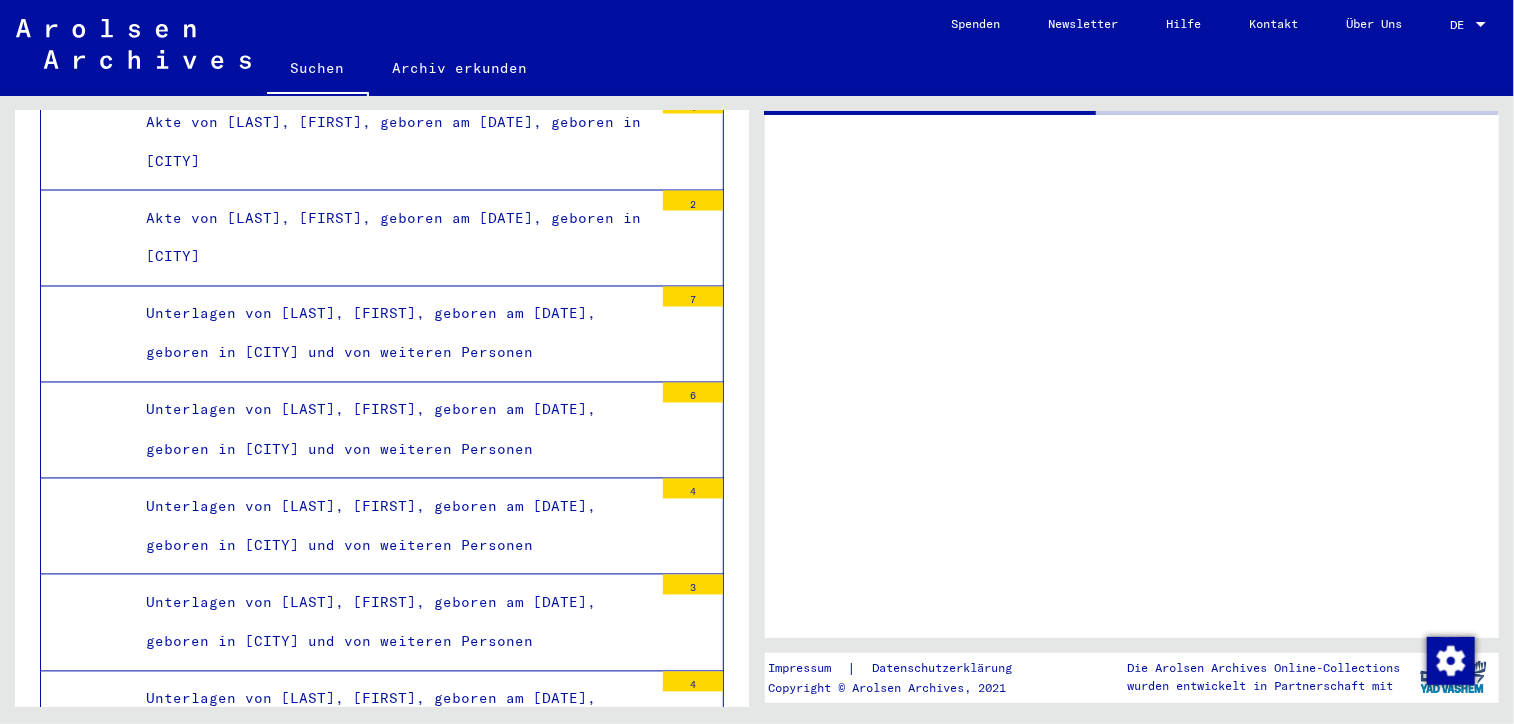 scroll, scrollTop: 0, scrollLeft: 0, axis: both 